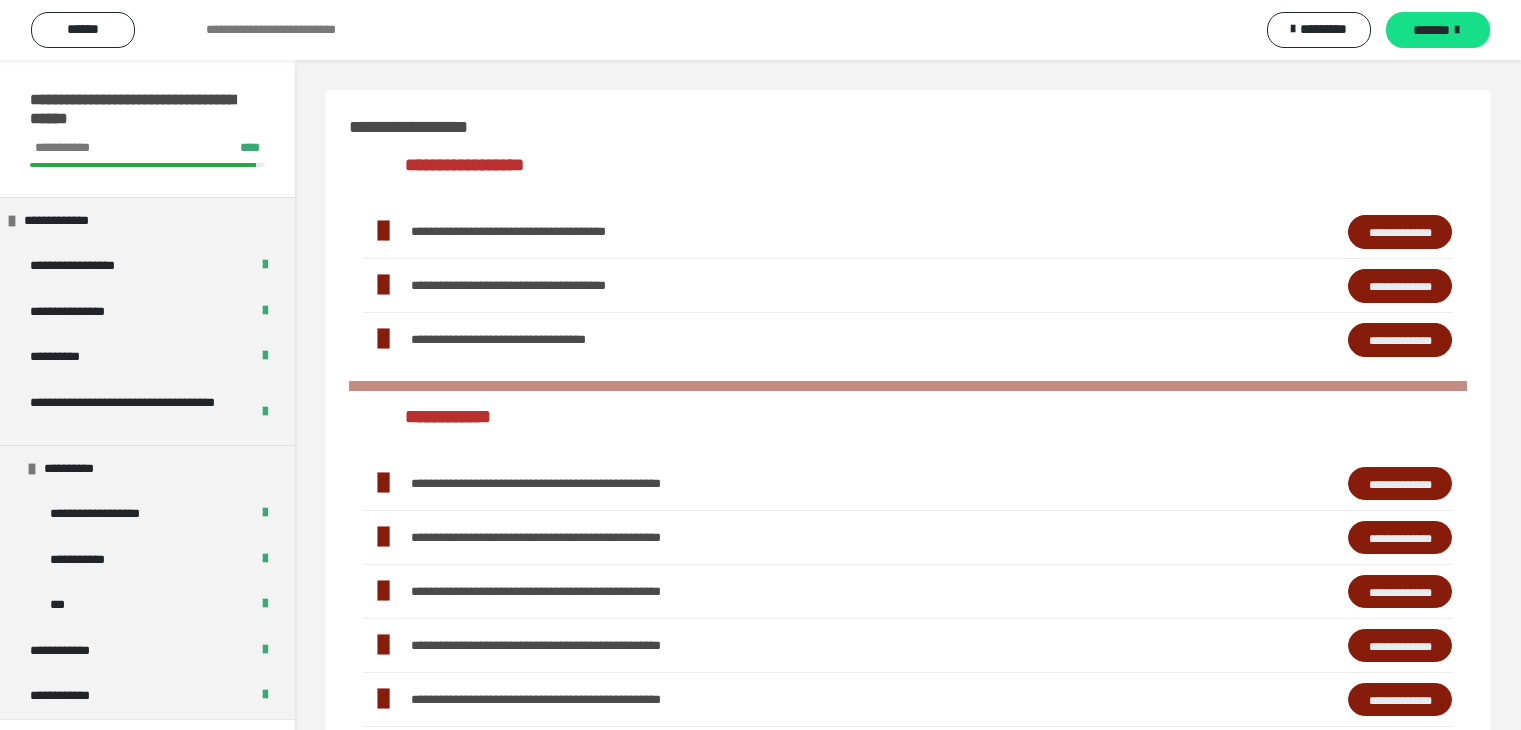 scroll, scrollTop: 500, scrollLeft: 0, axis: vertical 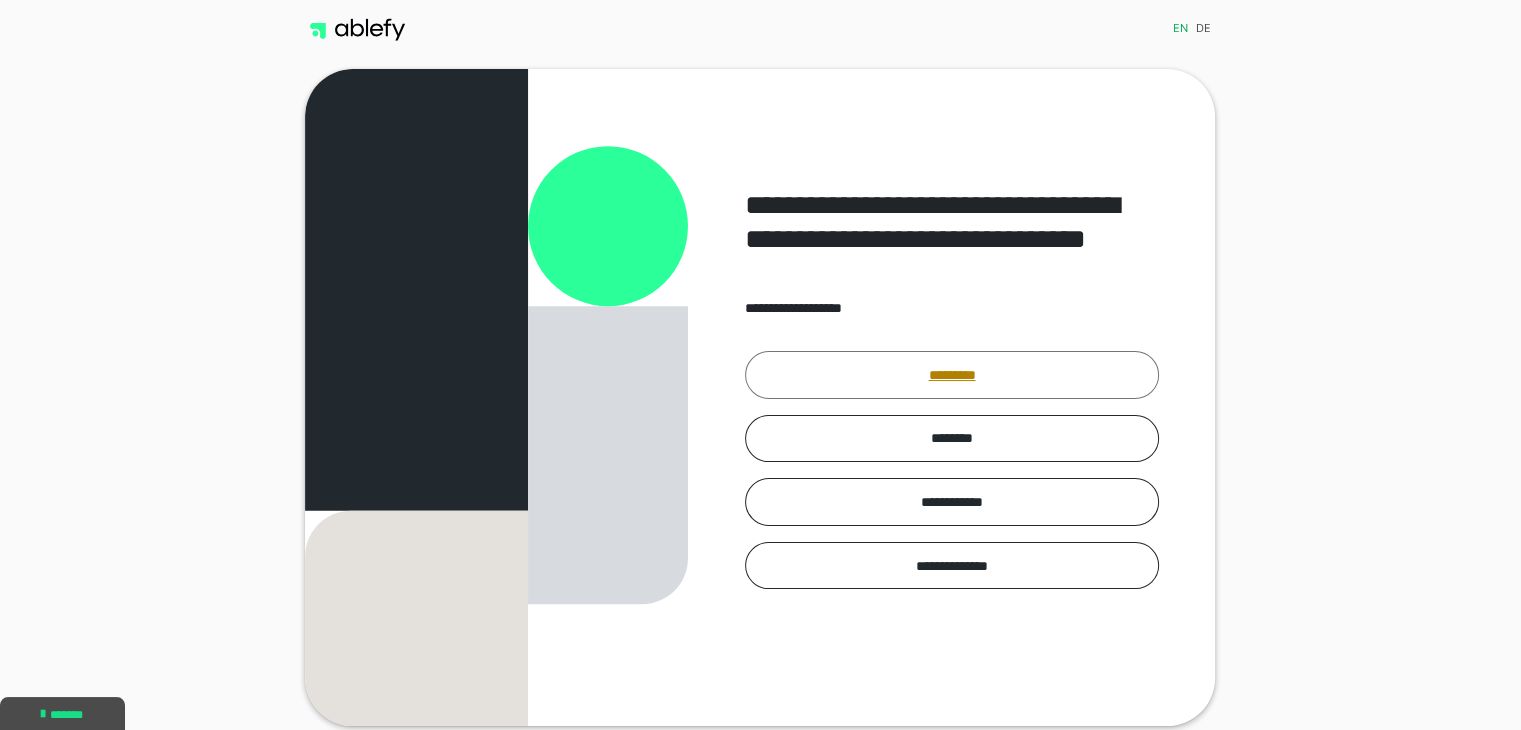 click on "*********" at bounding box center [952, 375] 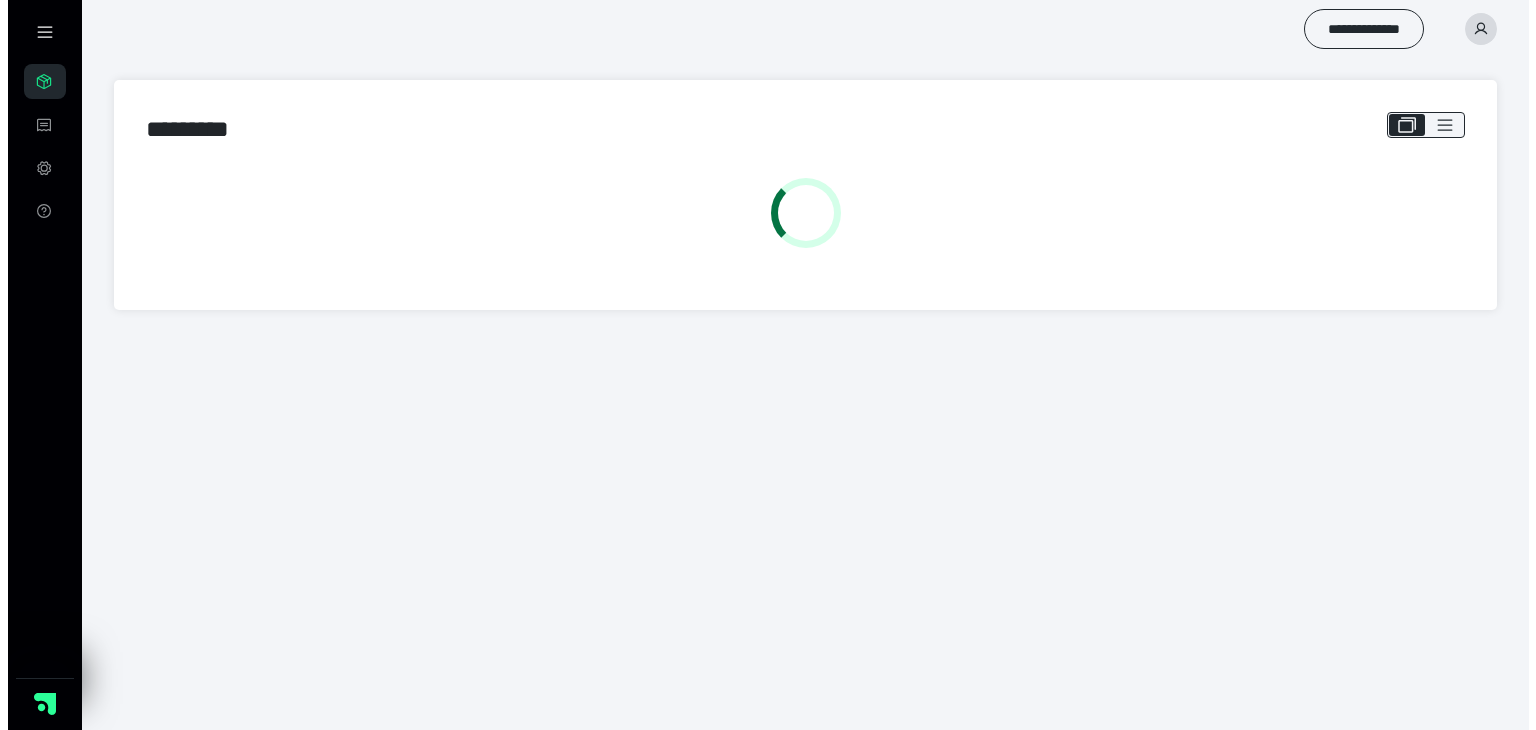 scroll, scrollTop: 0, scrollLeft: 0, axis: both 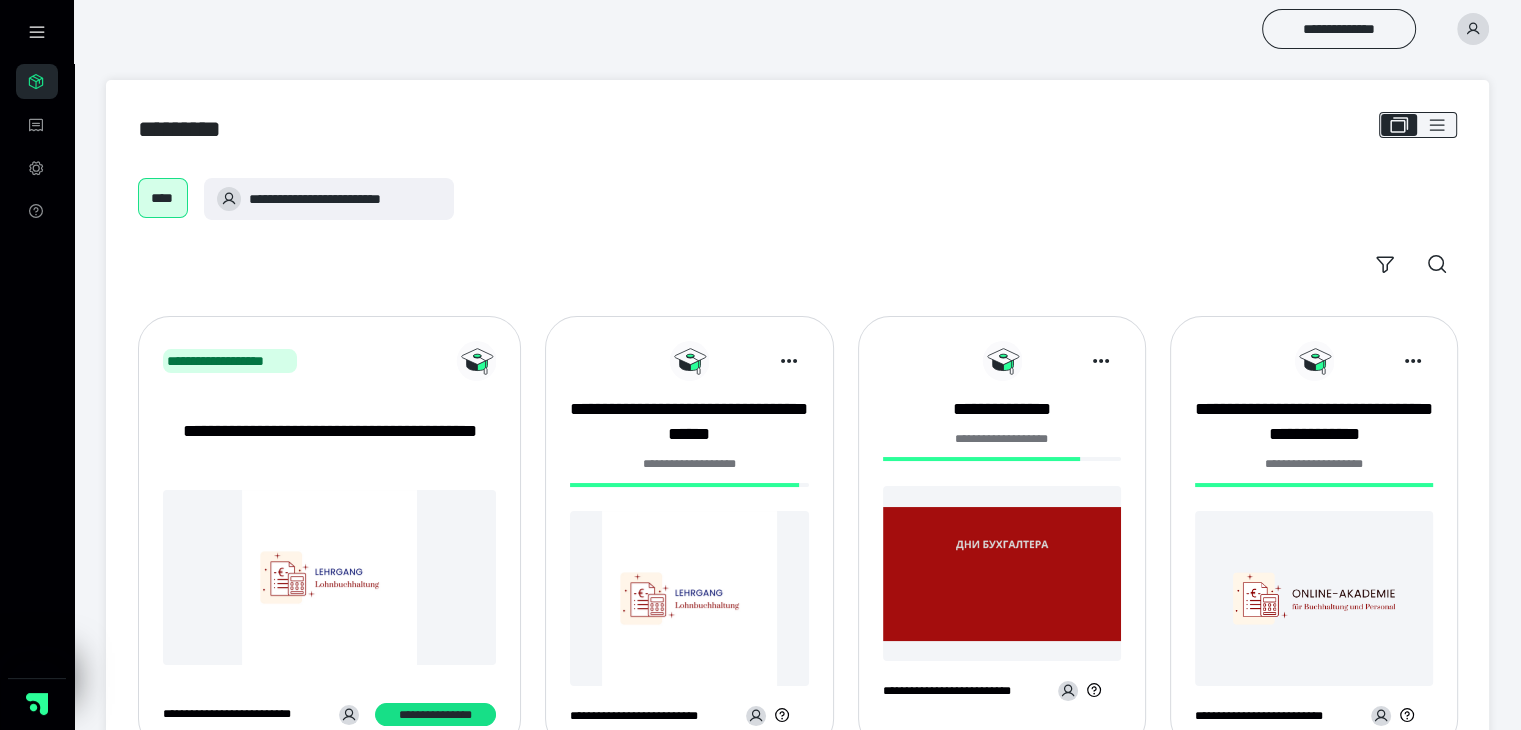 click at bounding box center [689, 598] 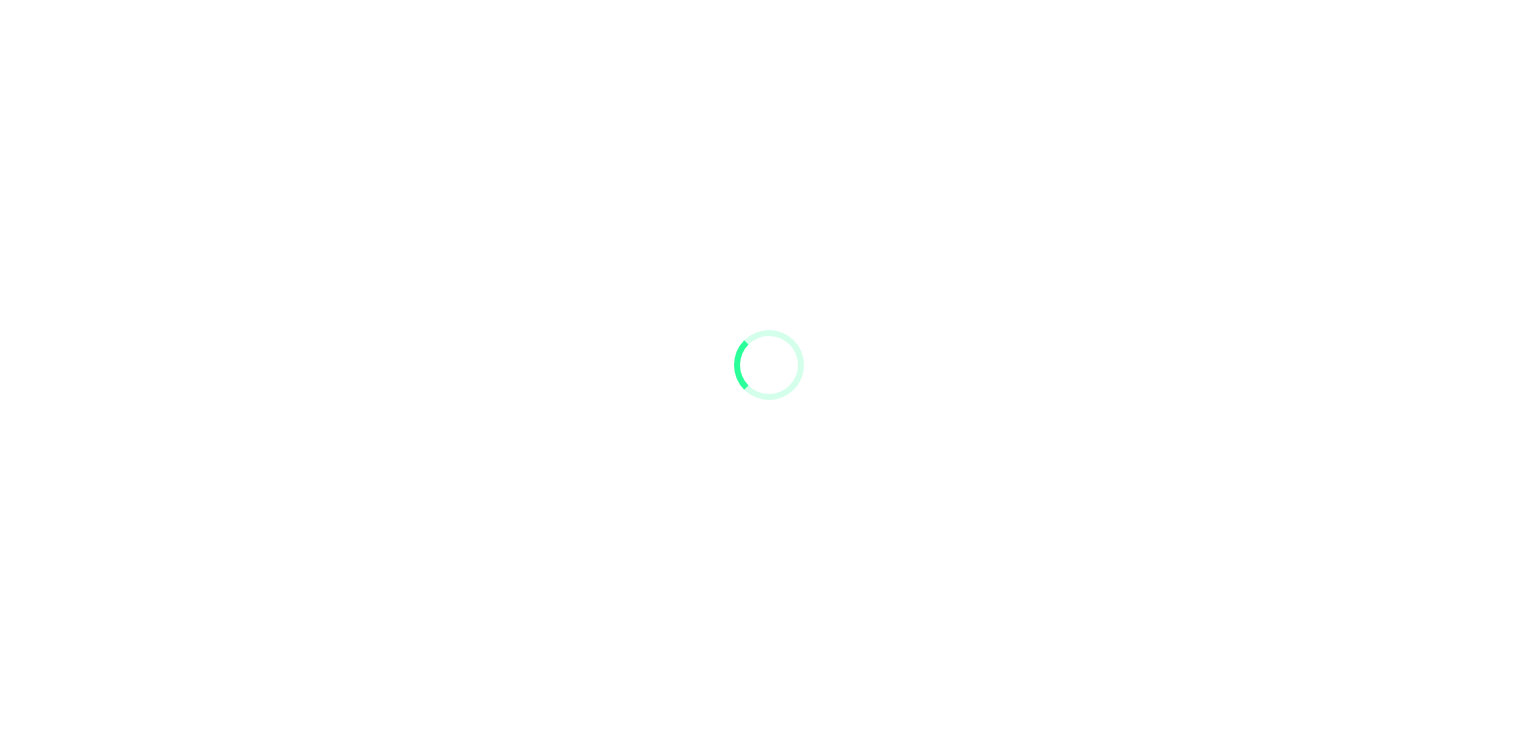 scroll, scrollTop: 0, scrollLeft: 0, axis: both 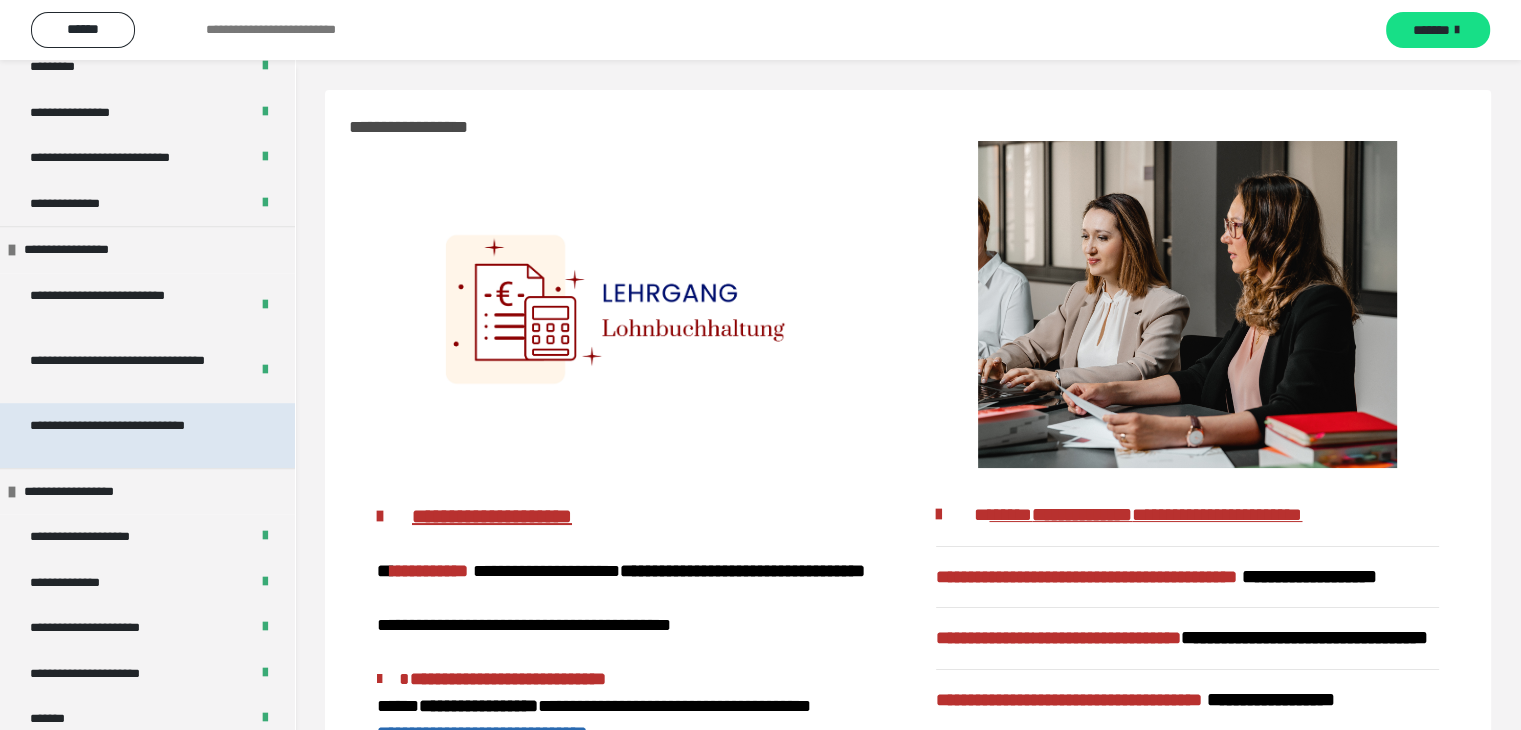 click on "**********" at bounding box center (132, 435) 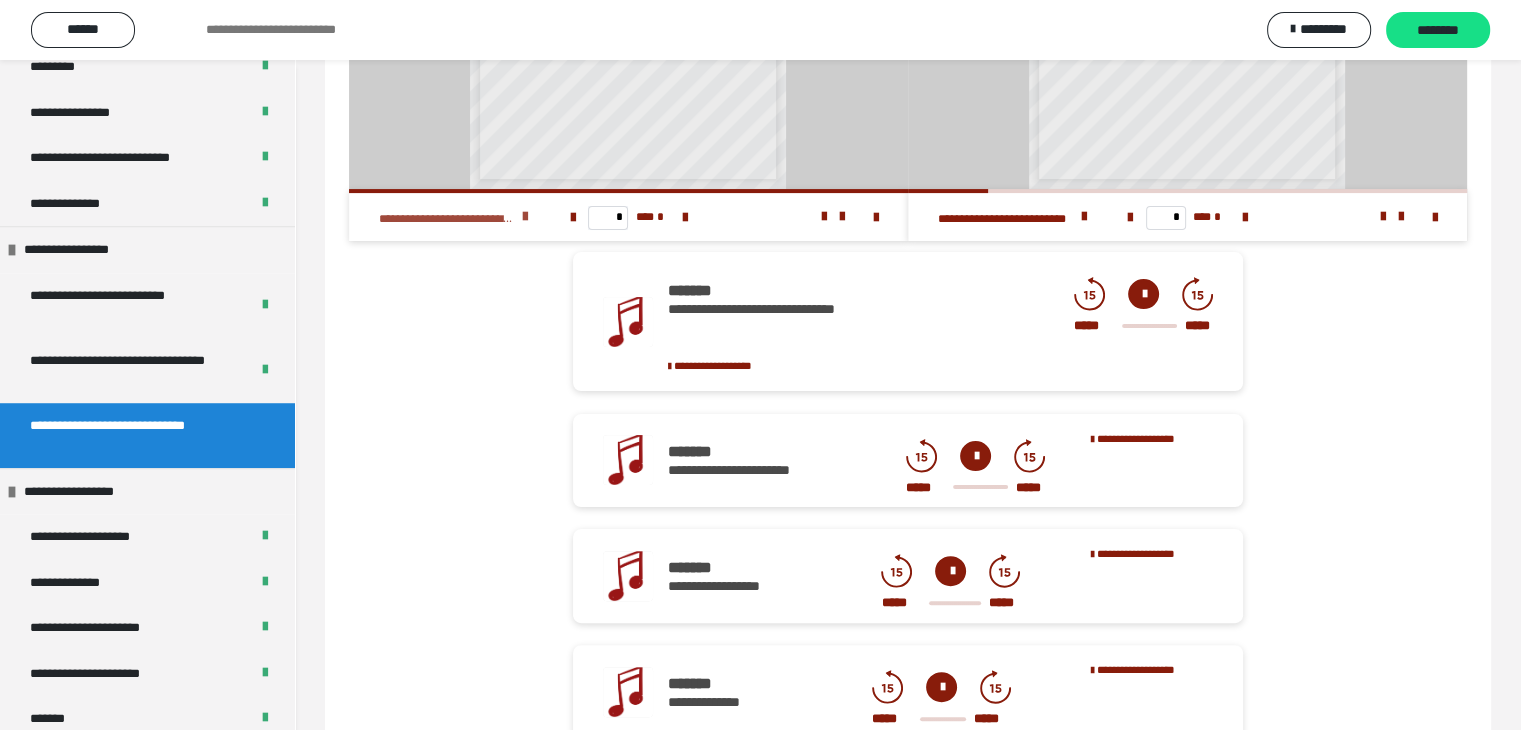 scroll, scrollTop: 474, scrollLeft: 0, axis: vertical 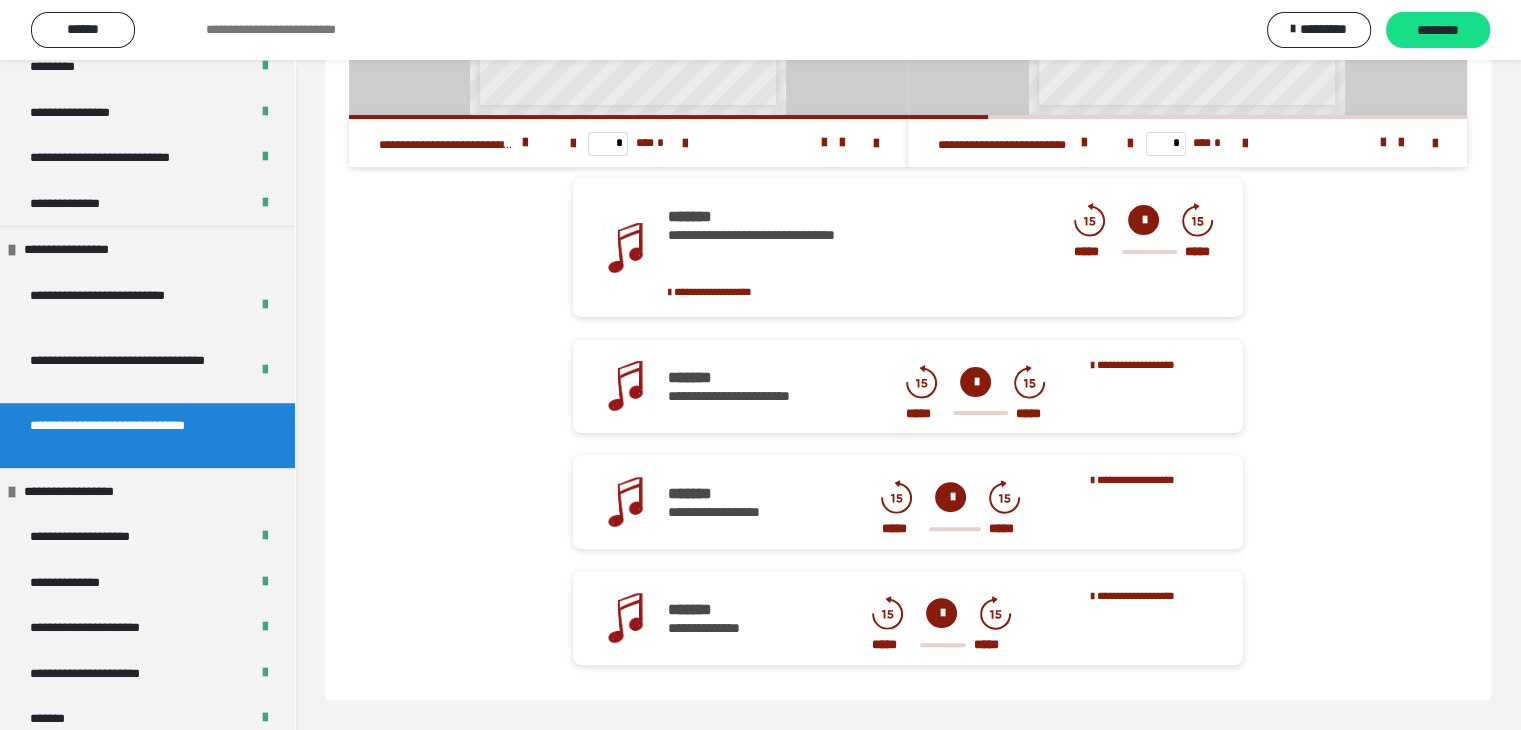 click at bounding box center (1143, 220) 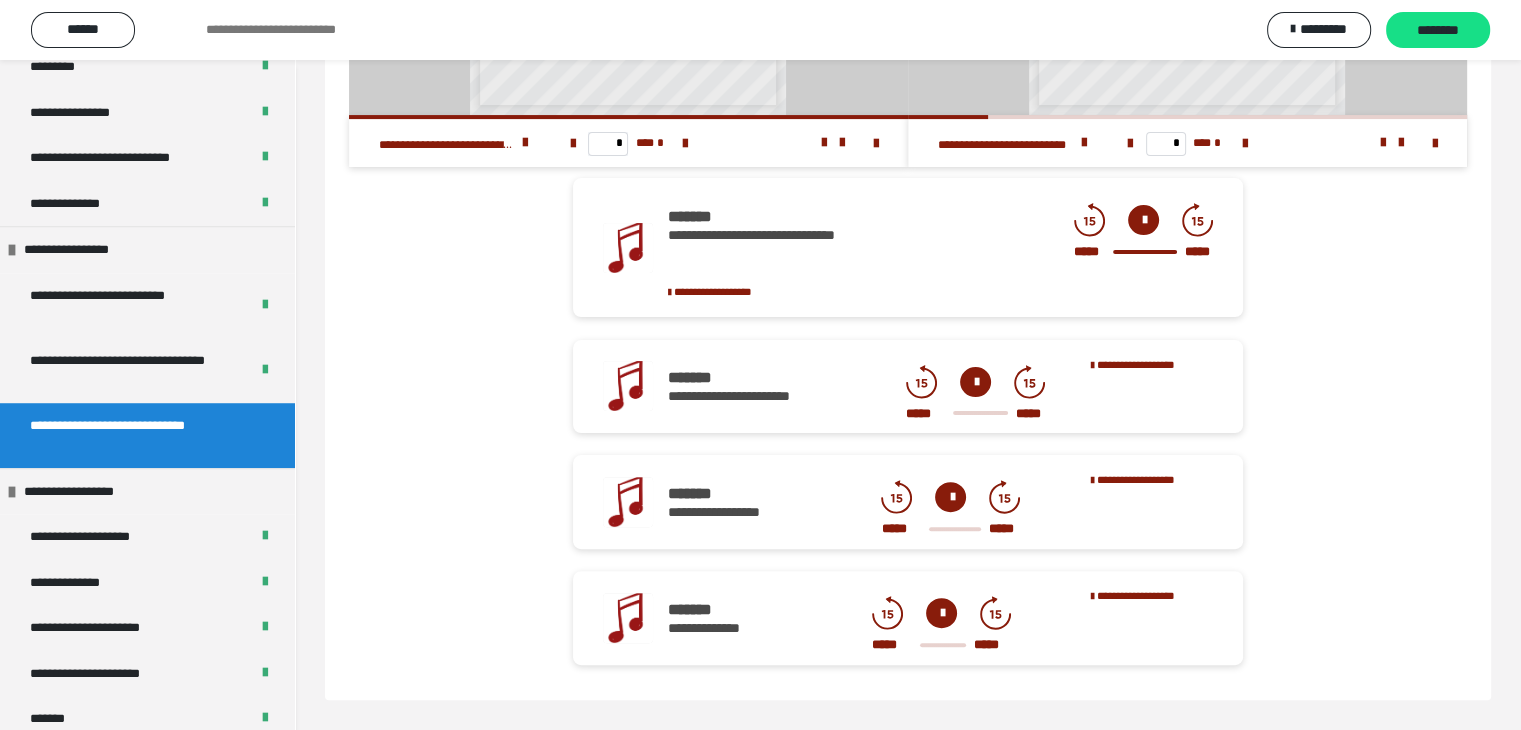 drag, startPoint x: 976, startPoint y: 389, endPoint x: 1001, endPoint y: 389, distance: 25 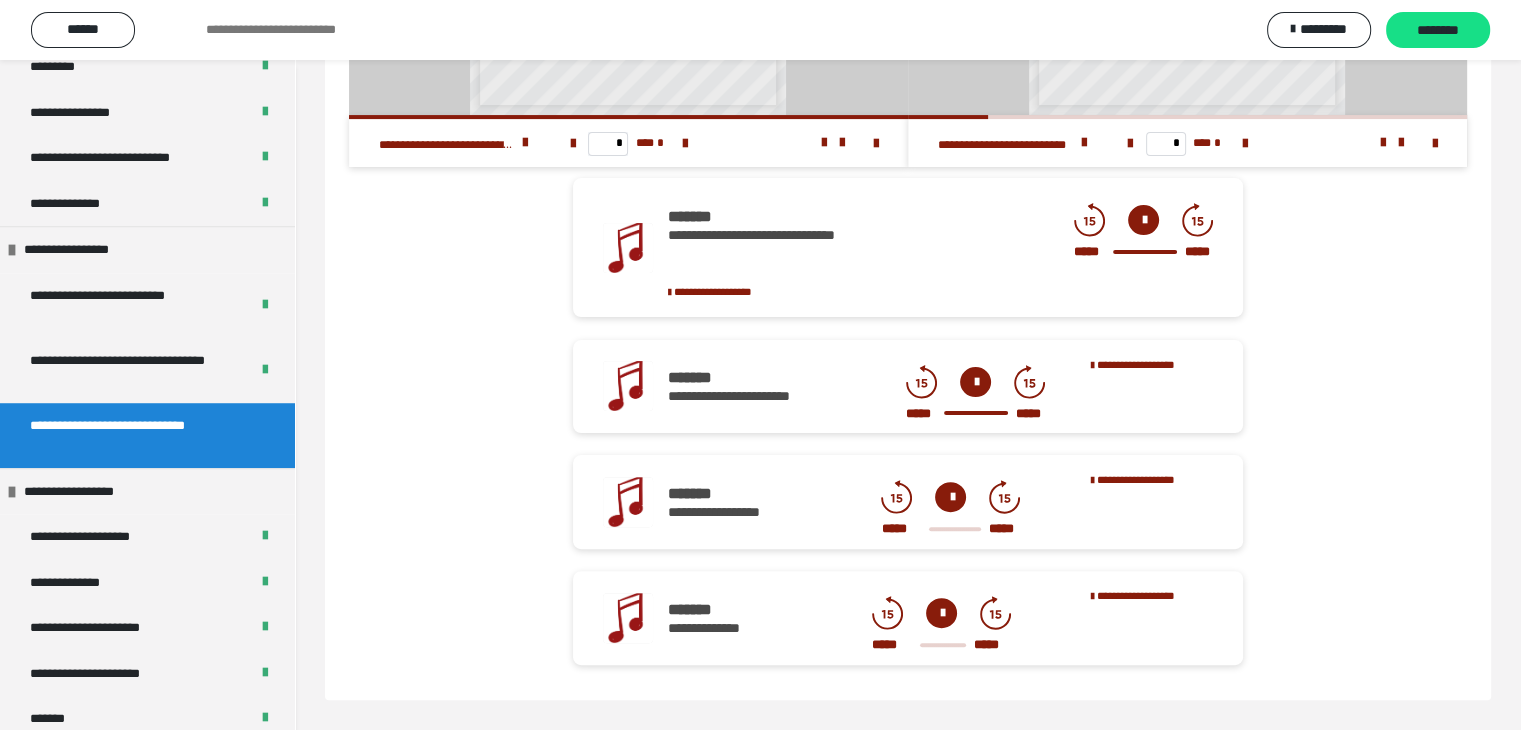click at bounding box center [950, 497] 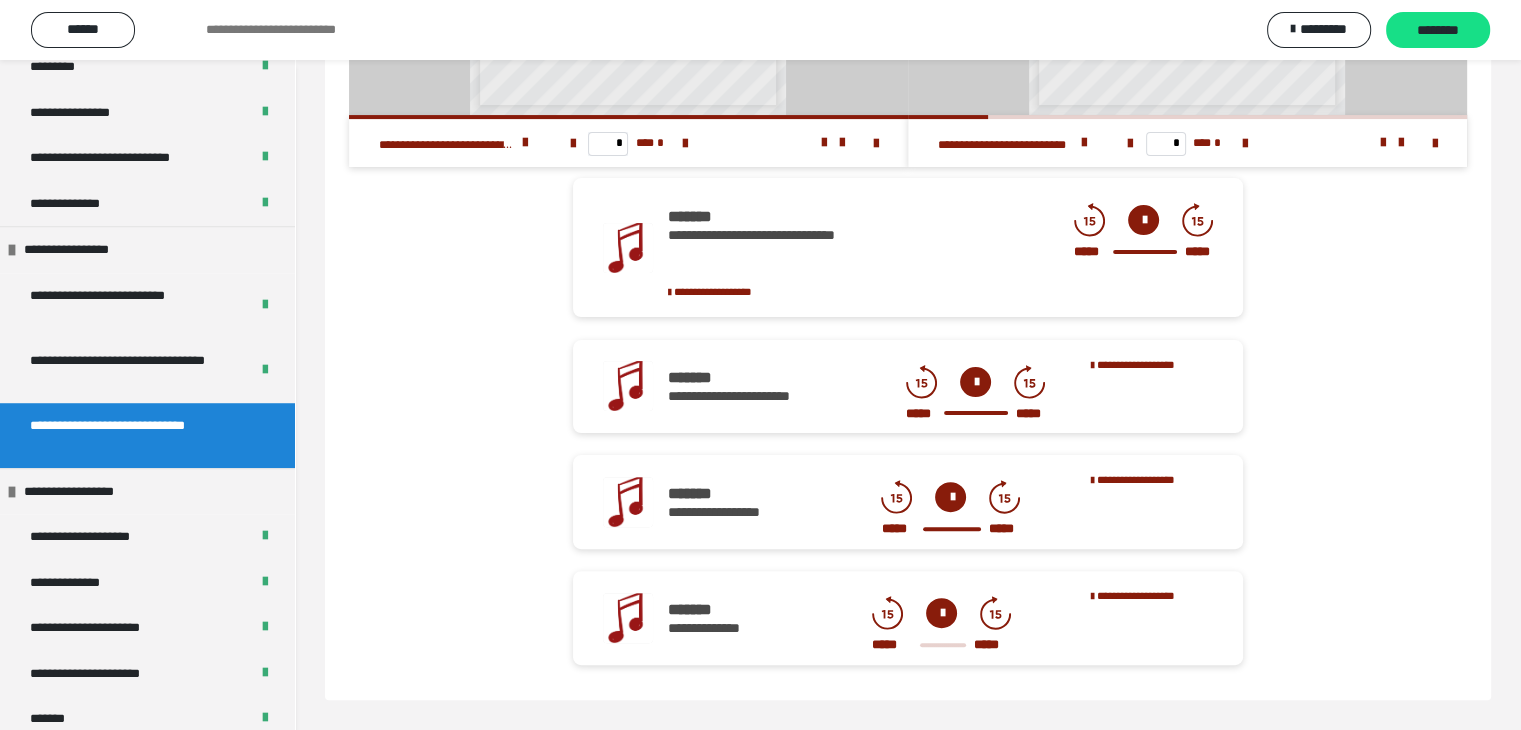 click at bounding box center (941, 613) 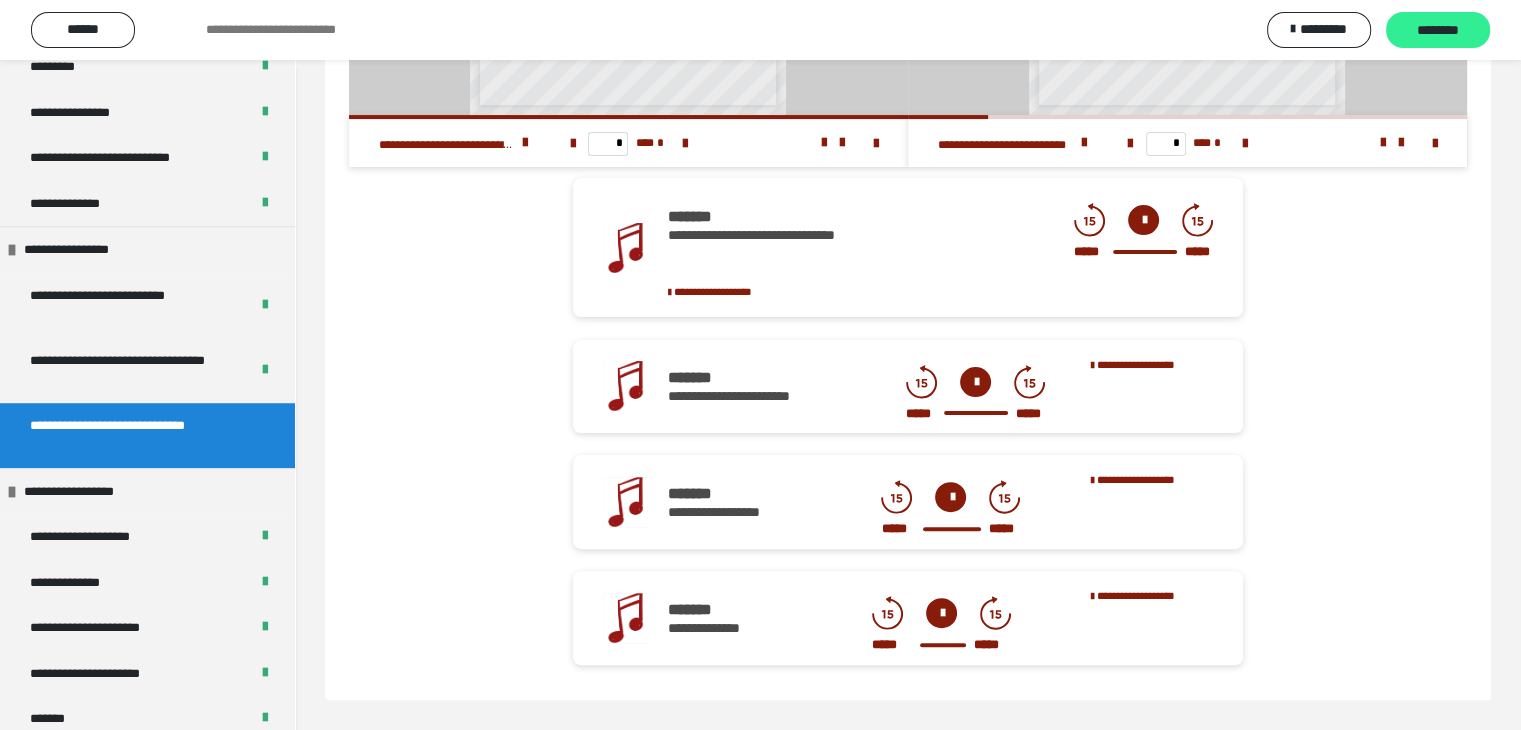 click on "********" at bounding box center (1438, 31) 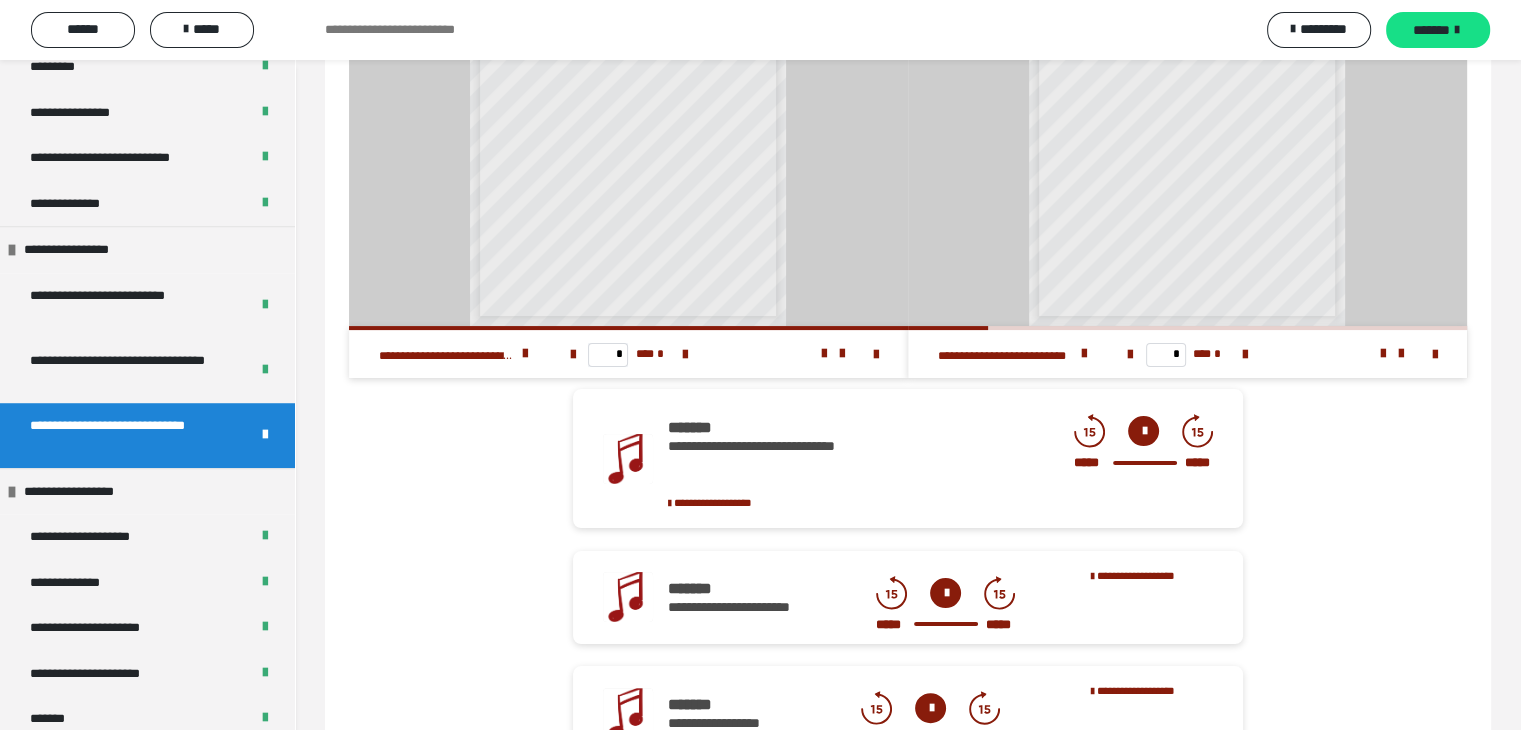 scroll, scrollTop: 474, scrollLeft: 0, axis: vertical 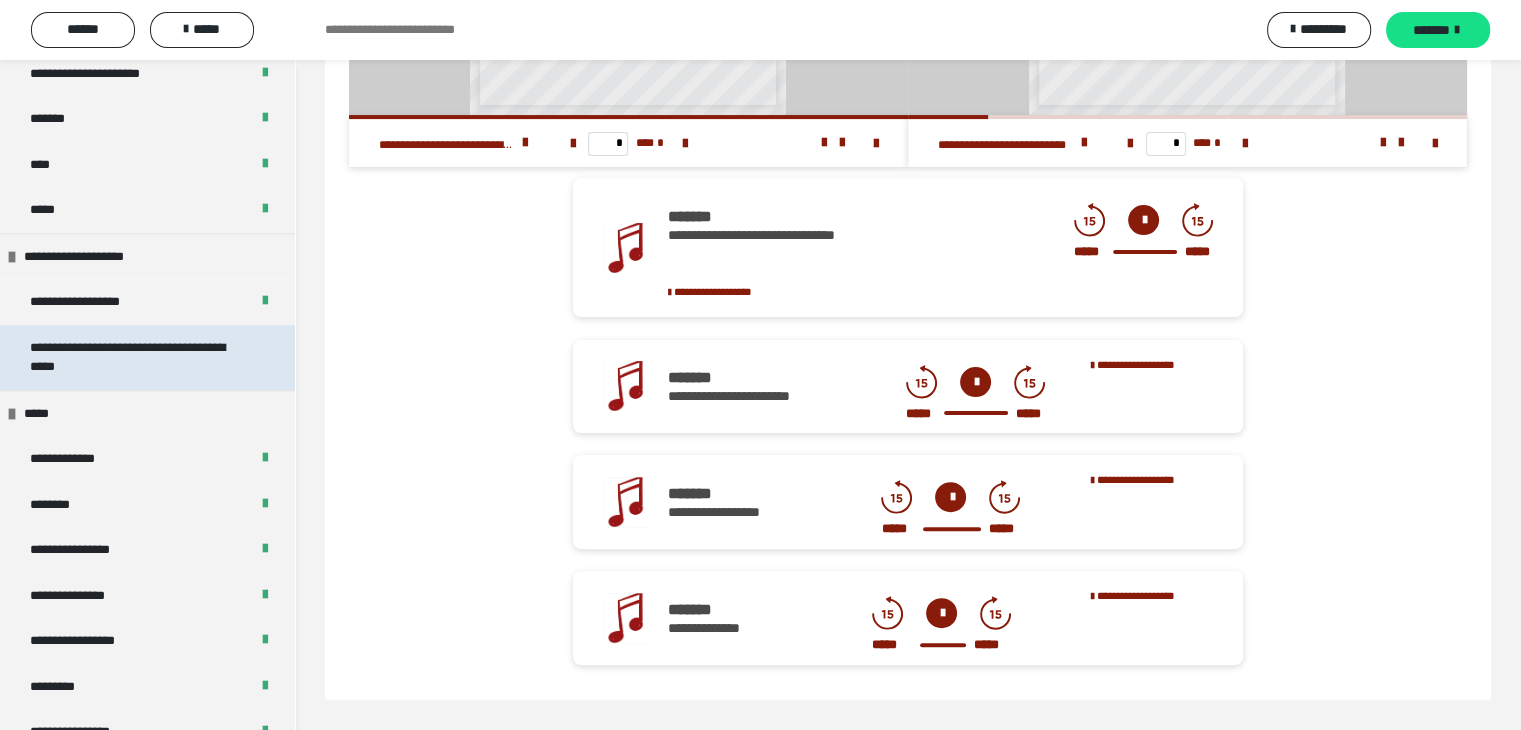 click on "**********" at bounding box center (132, 357) 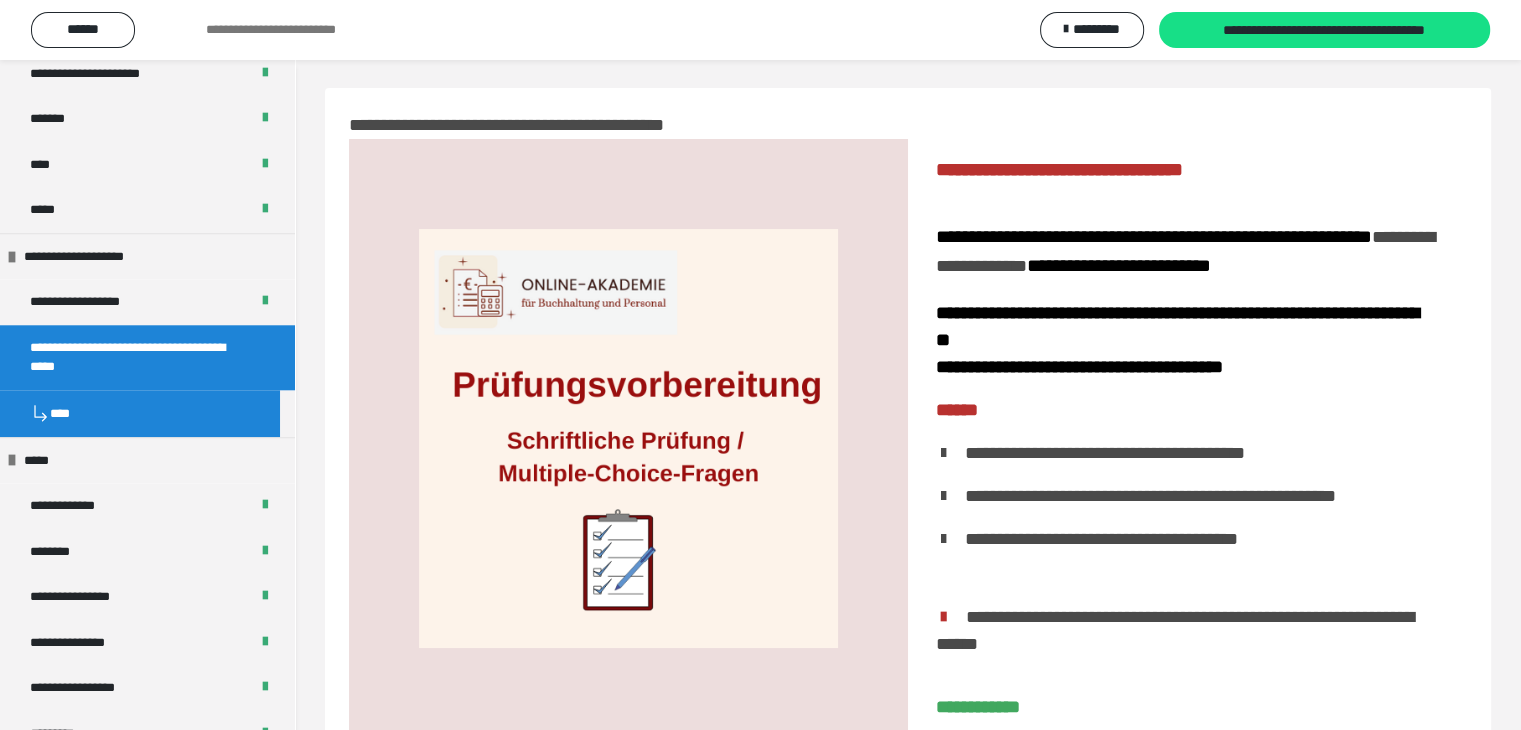 scroll, scrollTop: 0, scrollLeft: 0, axis: both 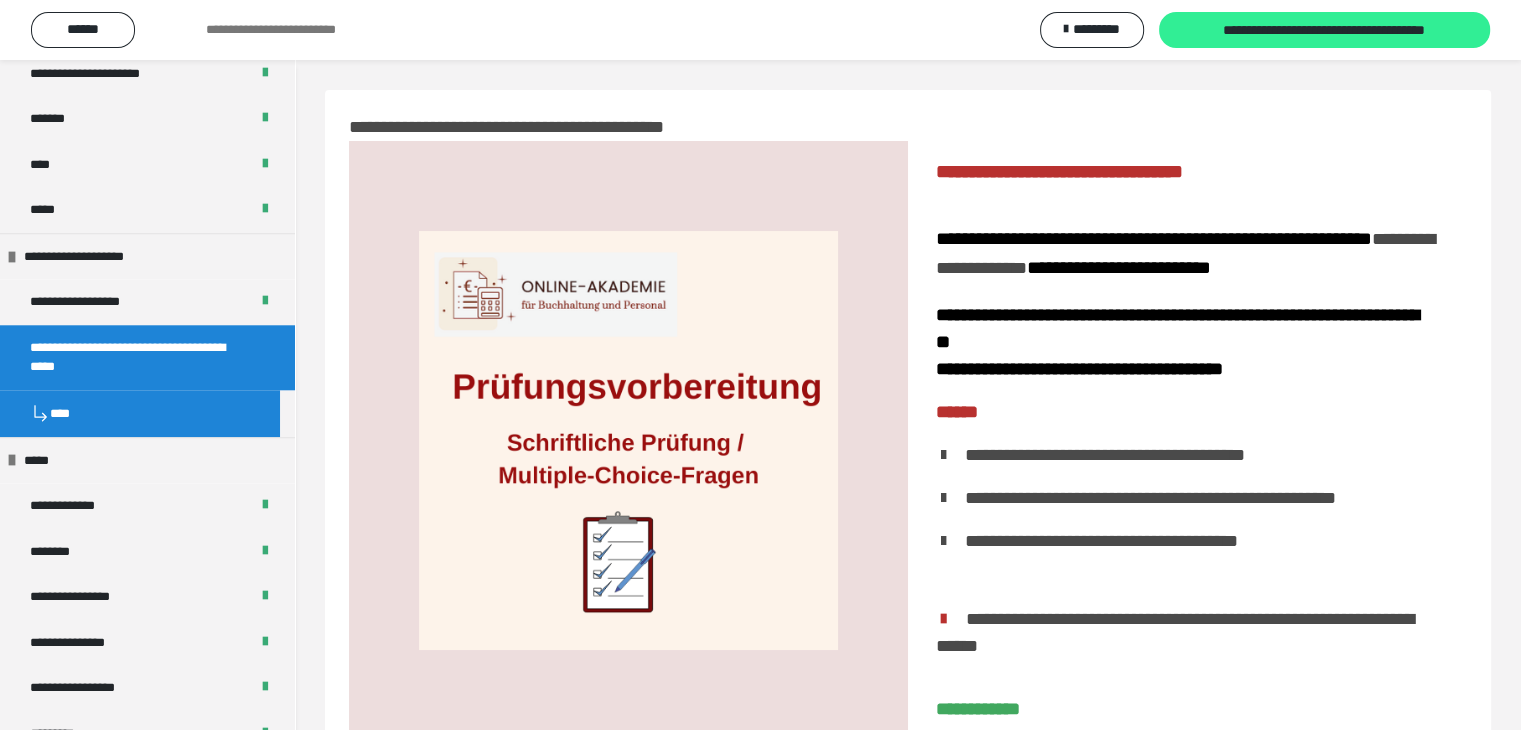click on "**********" at bounding box center (1325, 30) 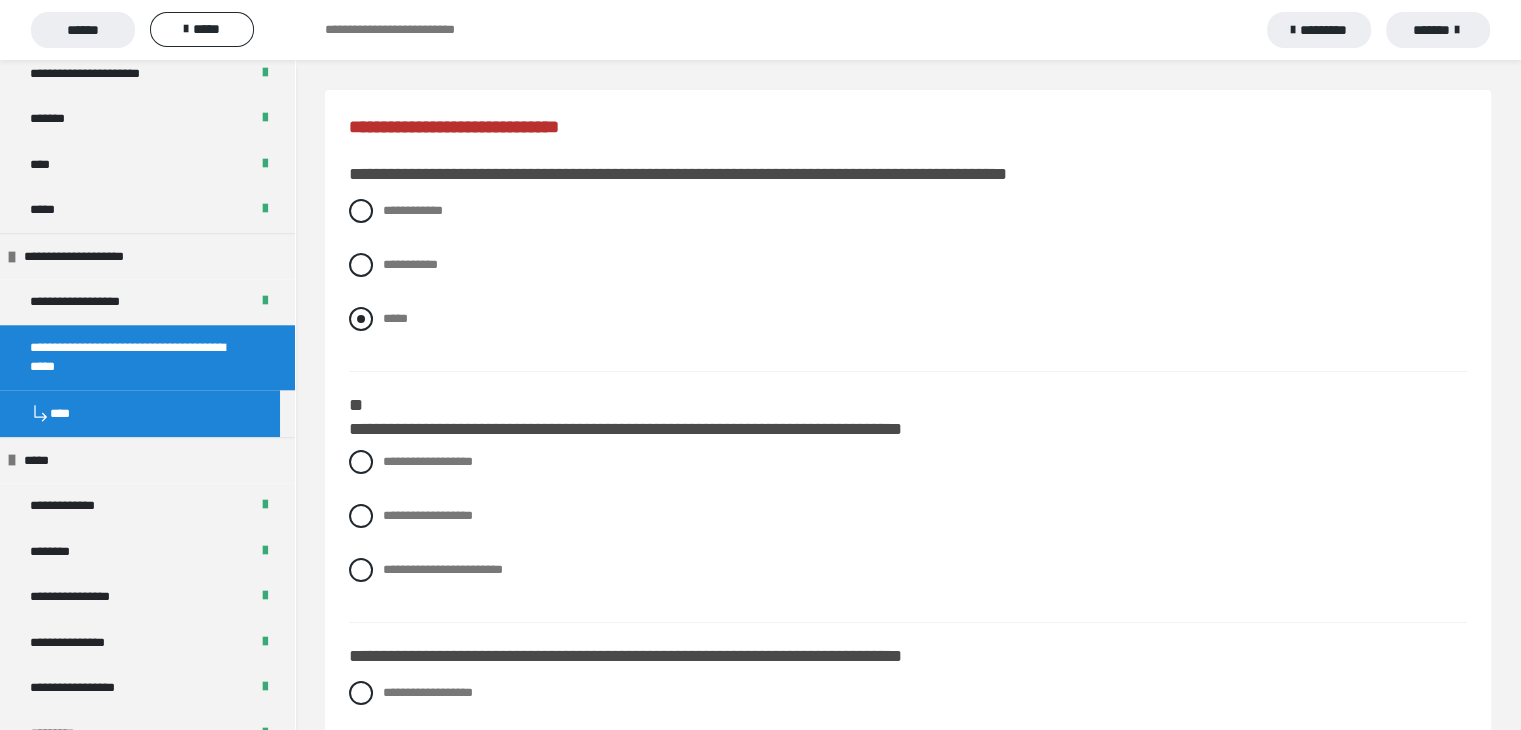 click on "*****" at bounding box center [395, 318] 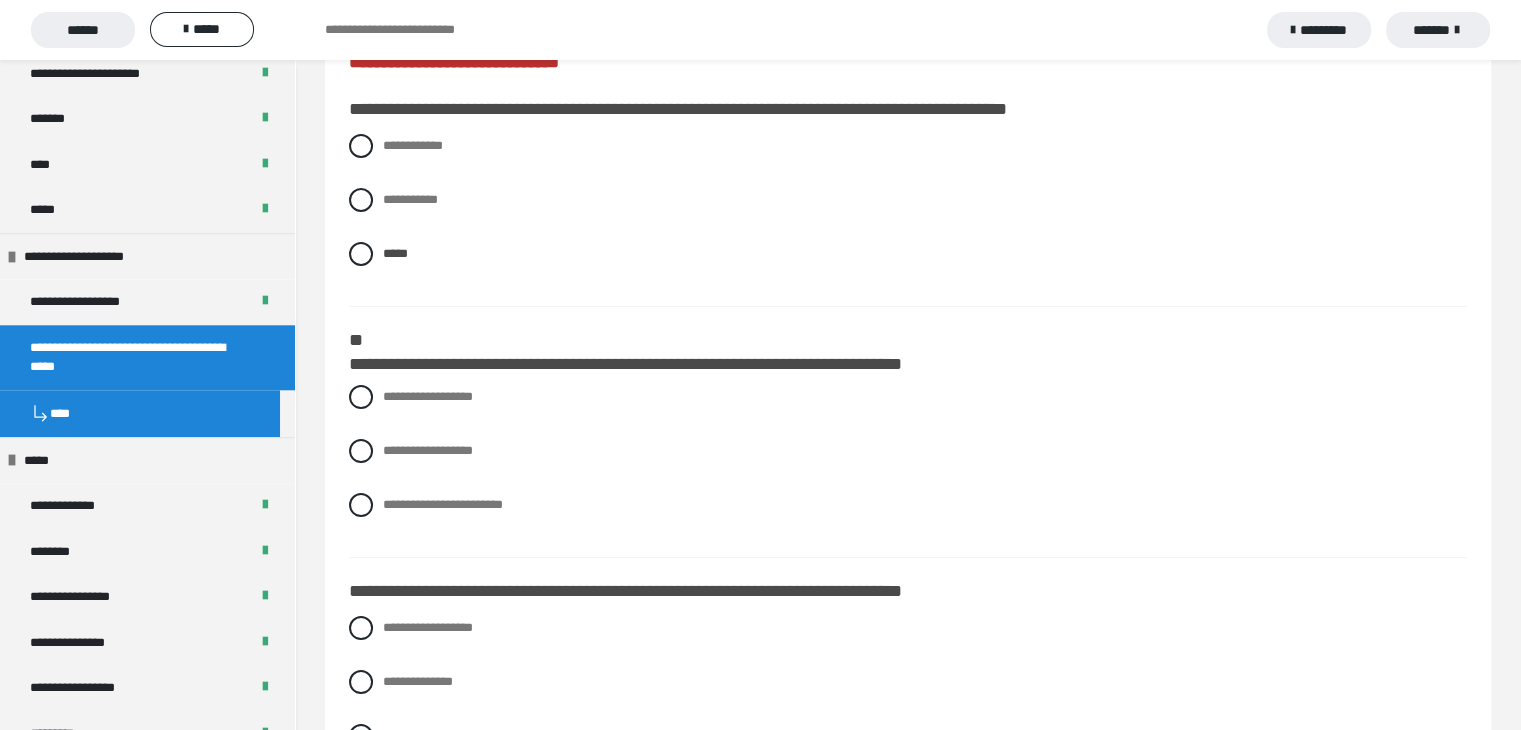 scroll, scrollTop: 100, scrollLeft: 0, axis: vertical 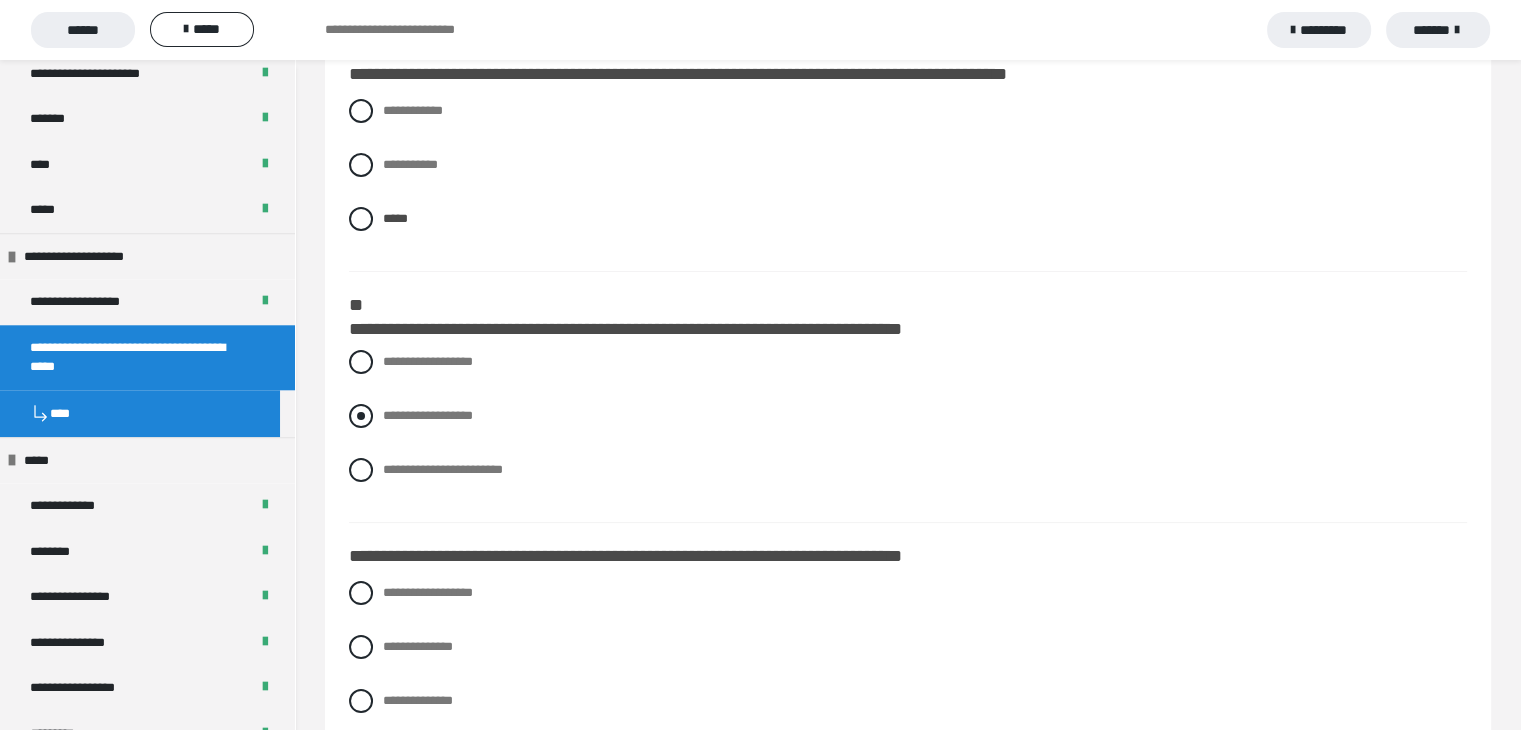 click on "**********" at bounding box center (428, 415) 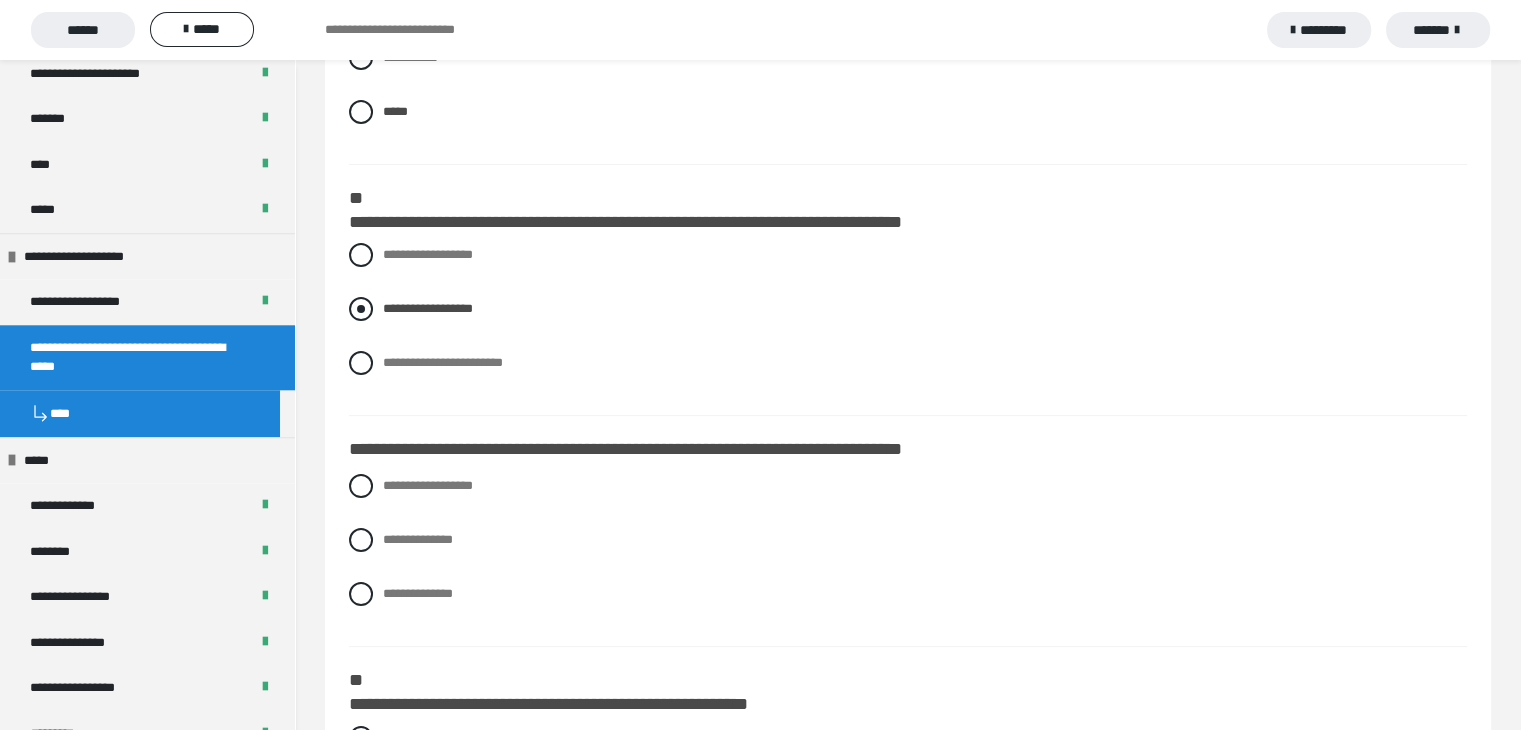 scroll, scrollTop: 400, scrollLeft: 0, axis: vertical 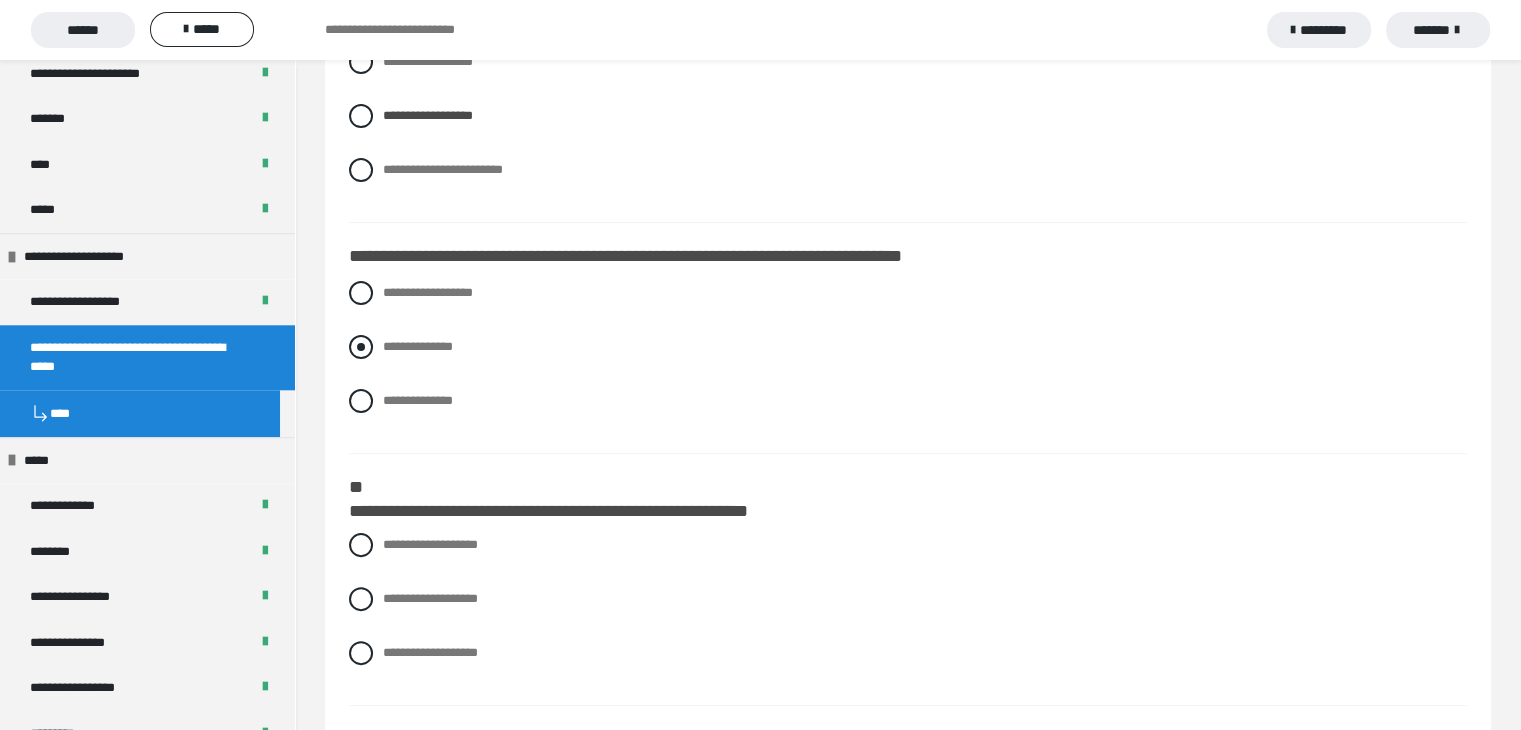 click on "**********" at bounding box center [418, 346] 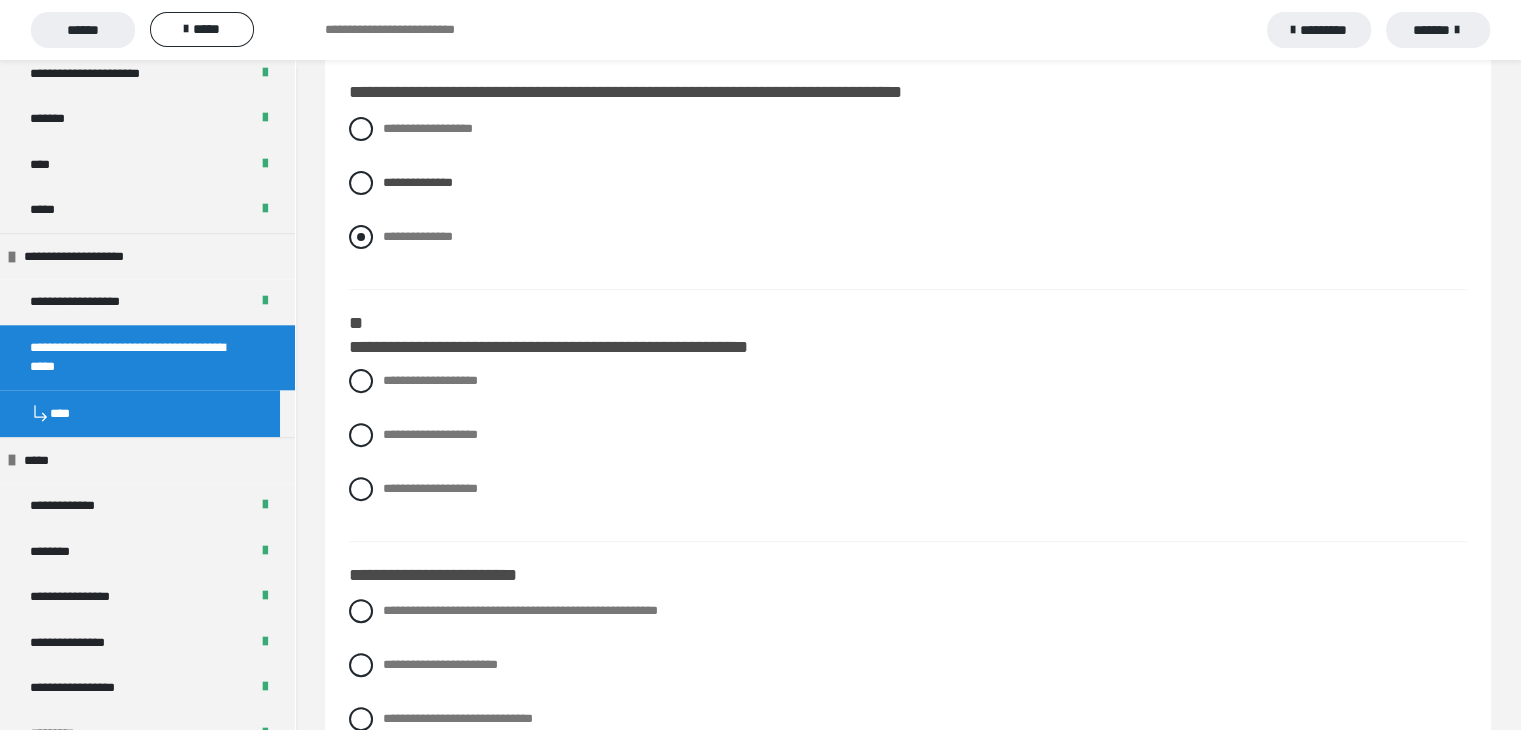 scroll, scrollTop: 600, scrollLeft: 0, axis: vertical 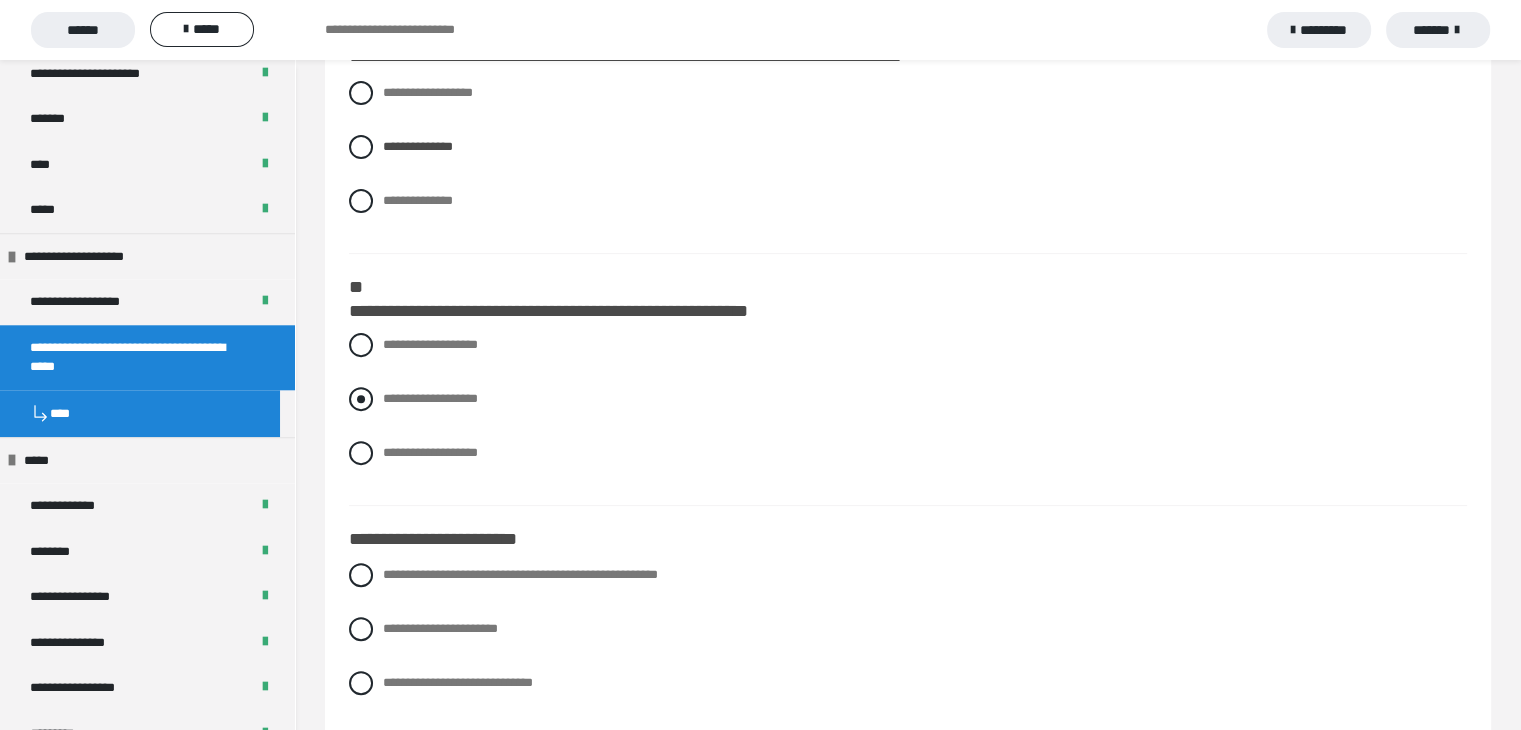 click on "**********" at bounding box center [430, 398] 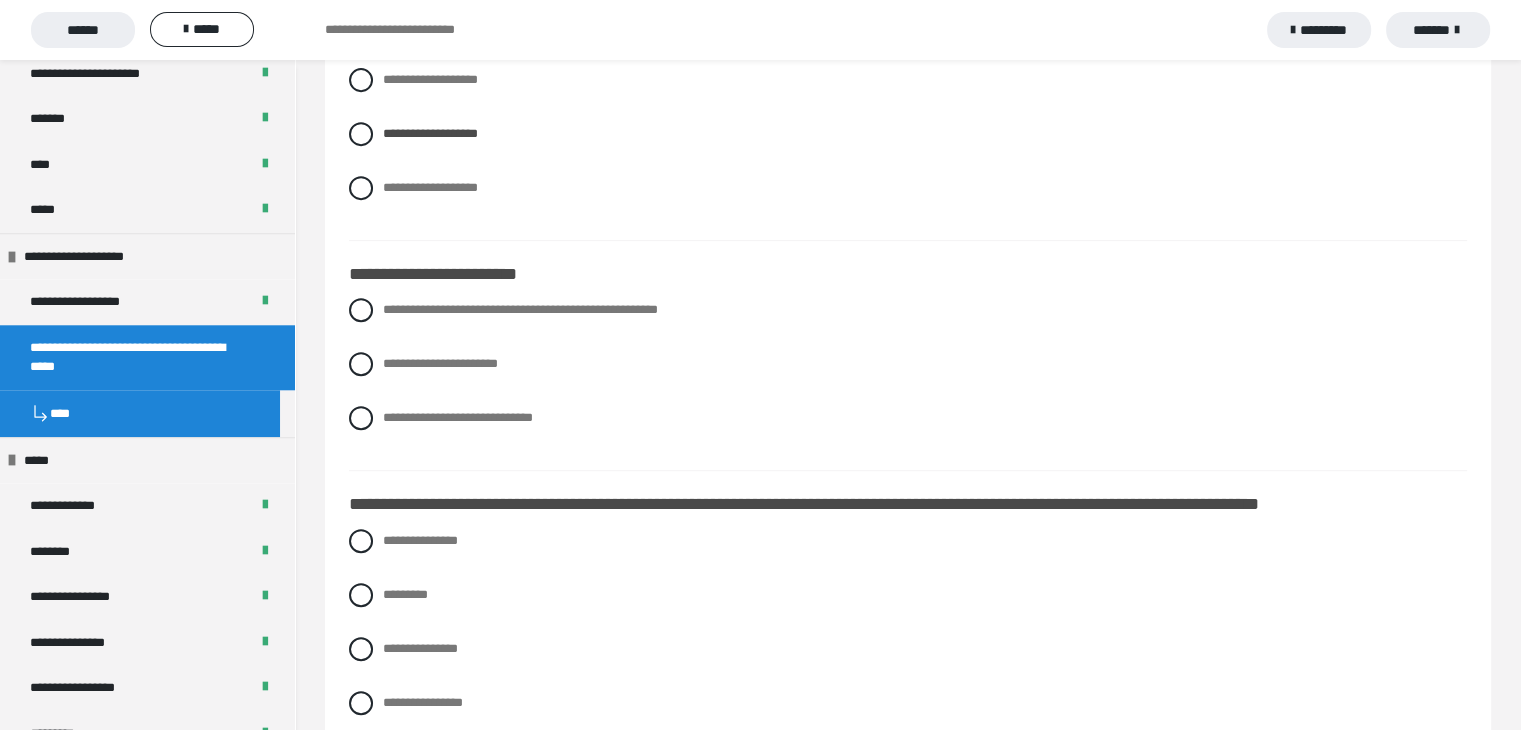 scroll, scrollTop: 900, scrollLeft: 0, axis: vertical 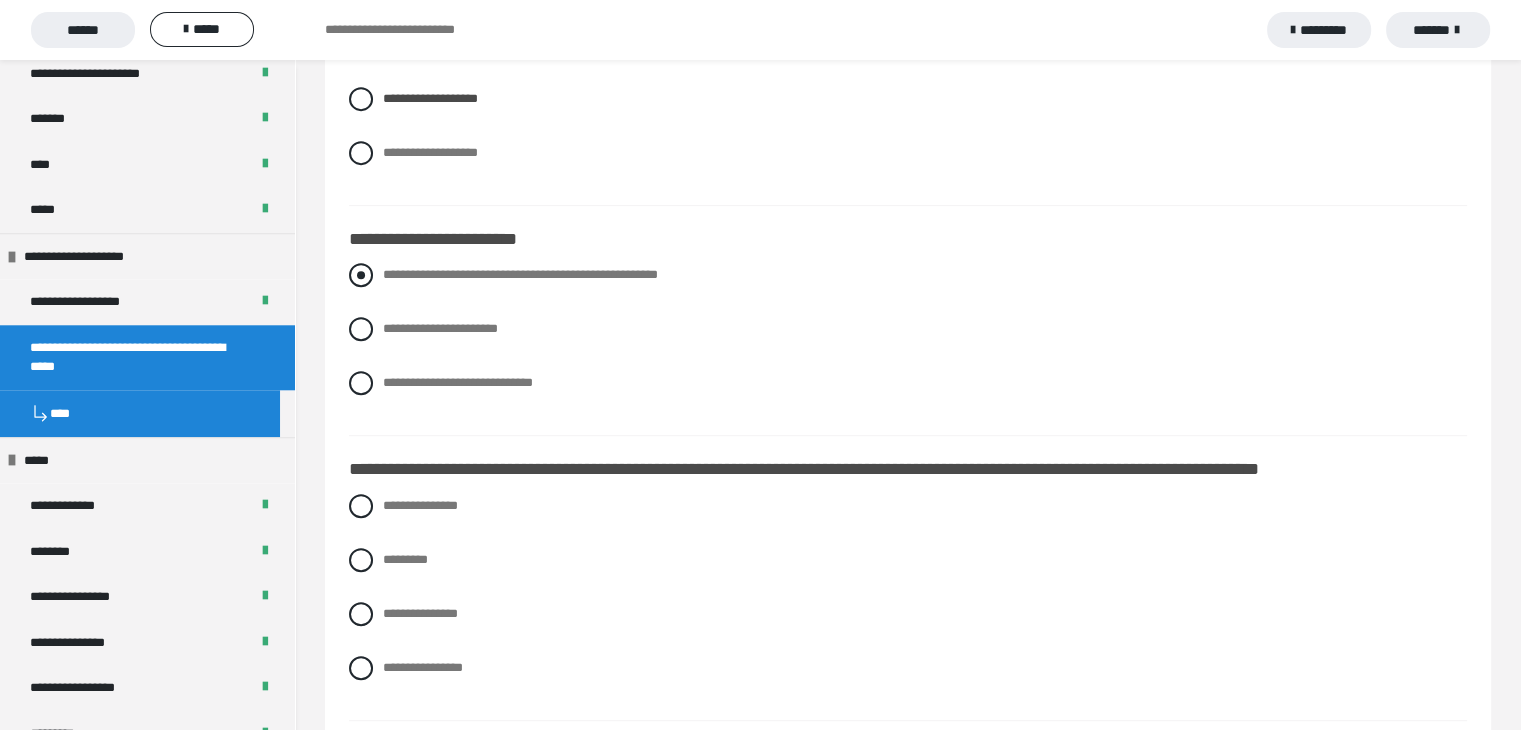 click on "**********" at bounding box center [520, 274] 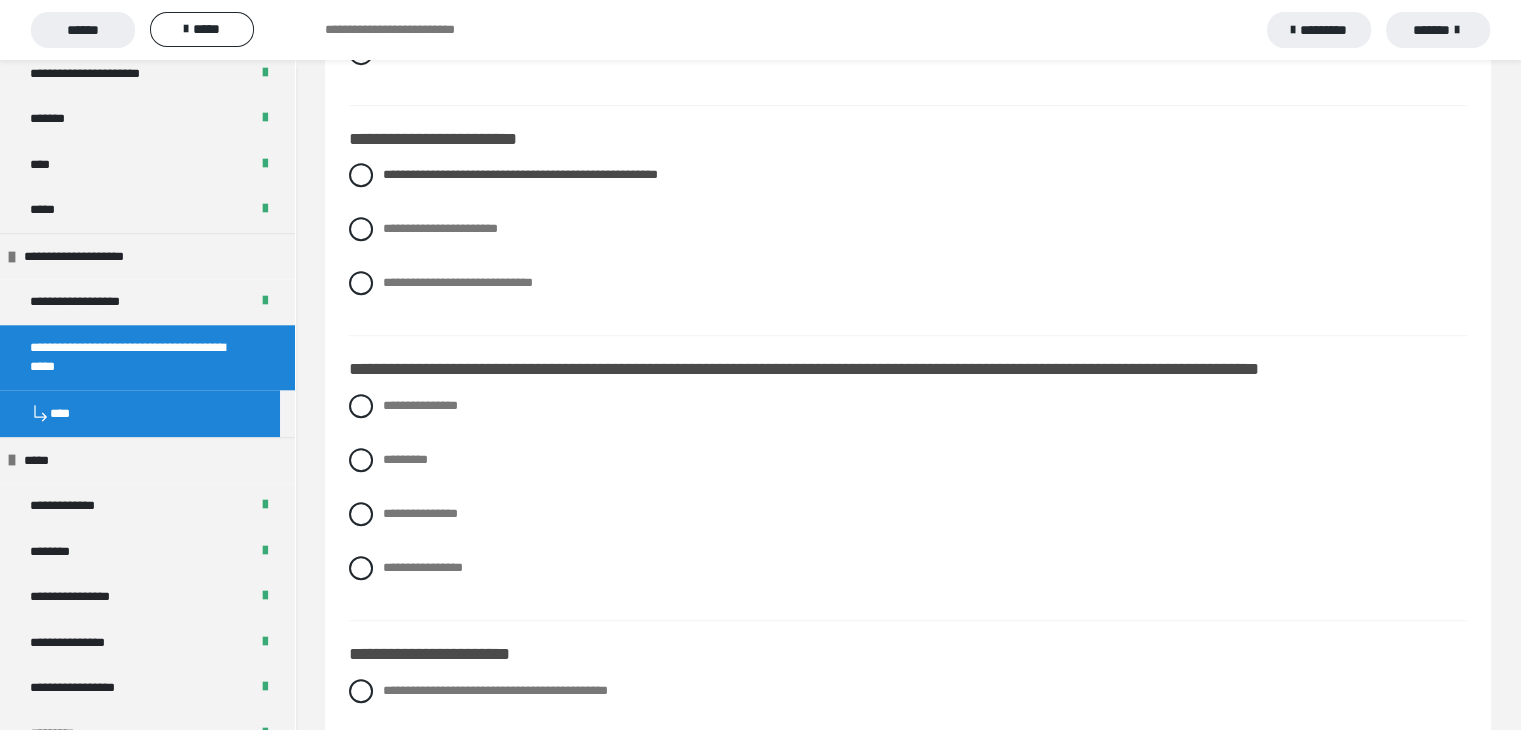 scroll, scrollTop: 1100, scrollLeft: 0, axis: vertical 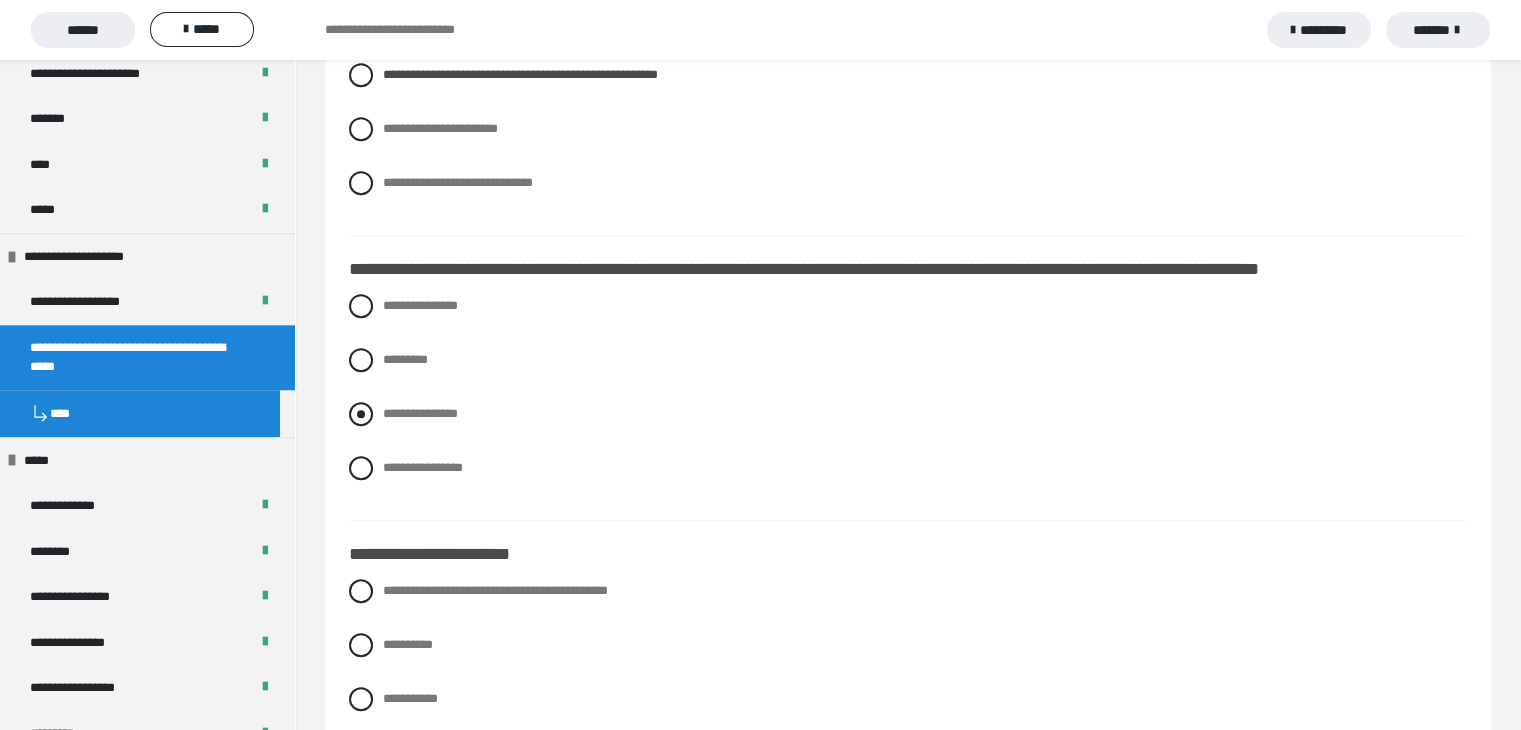 click on "**********" at bounding box center (420, 413) 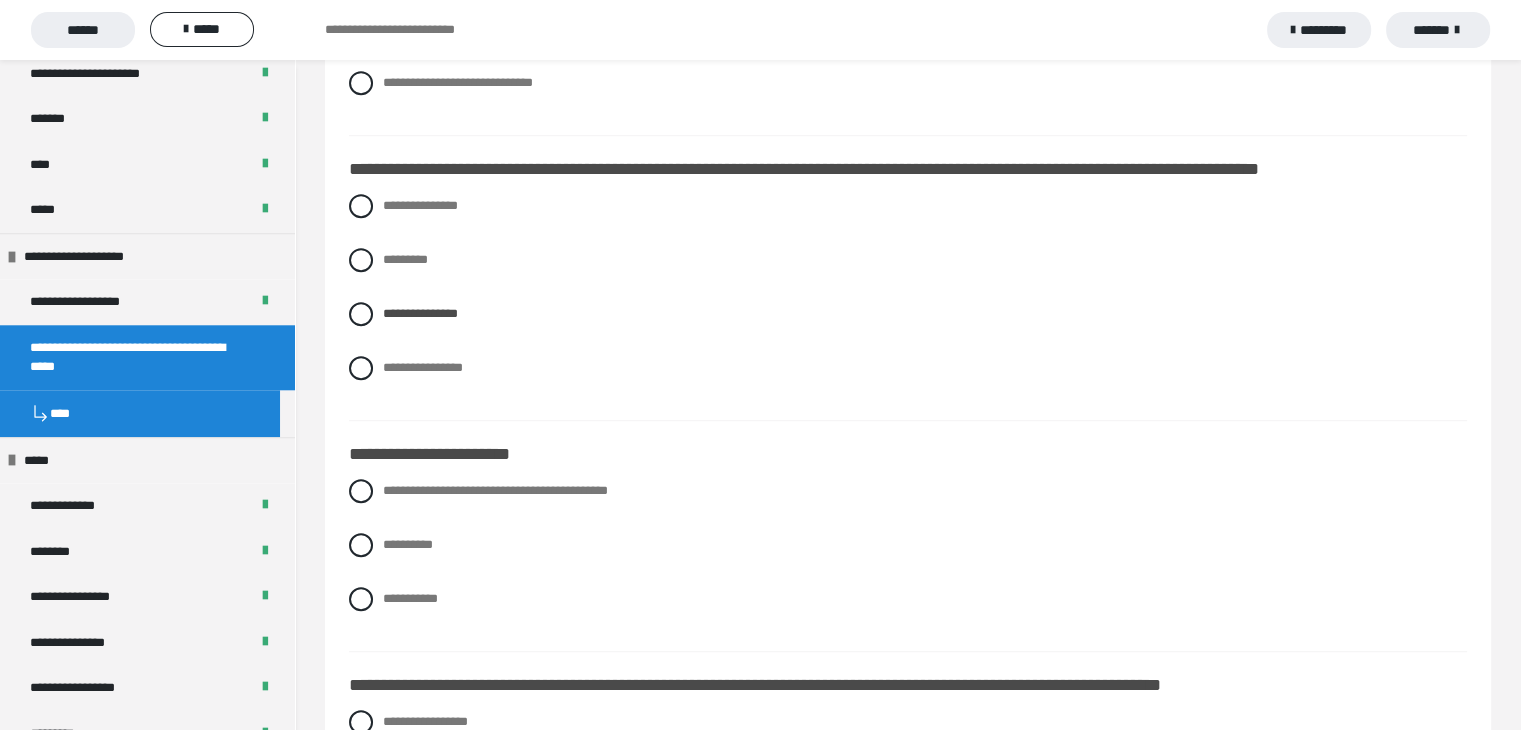 scroll, scrollTop: 1300, scrollLeft: 0, axis: vertical 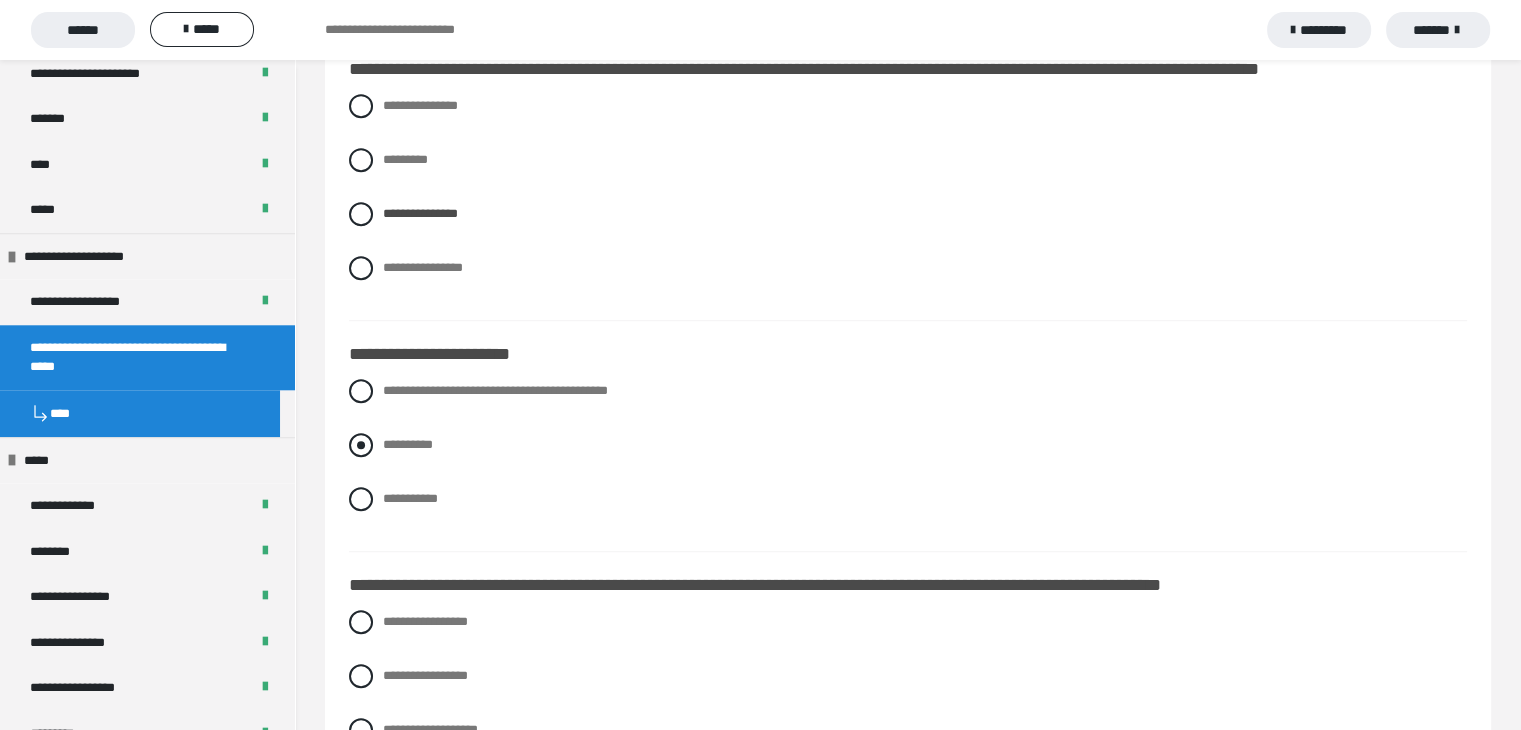 click on "**********" at bounding box center [408, 444] 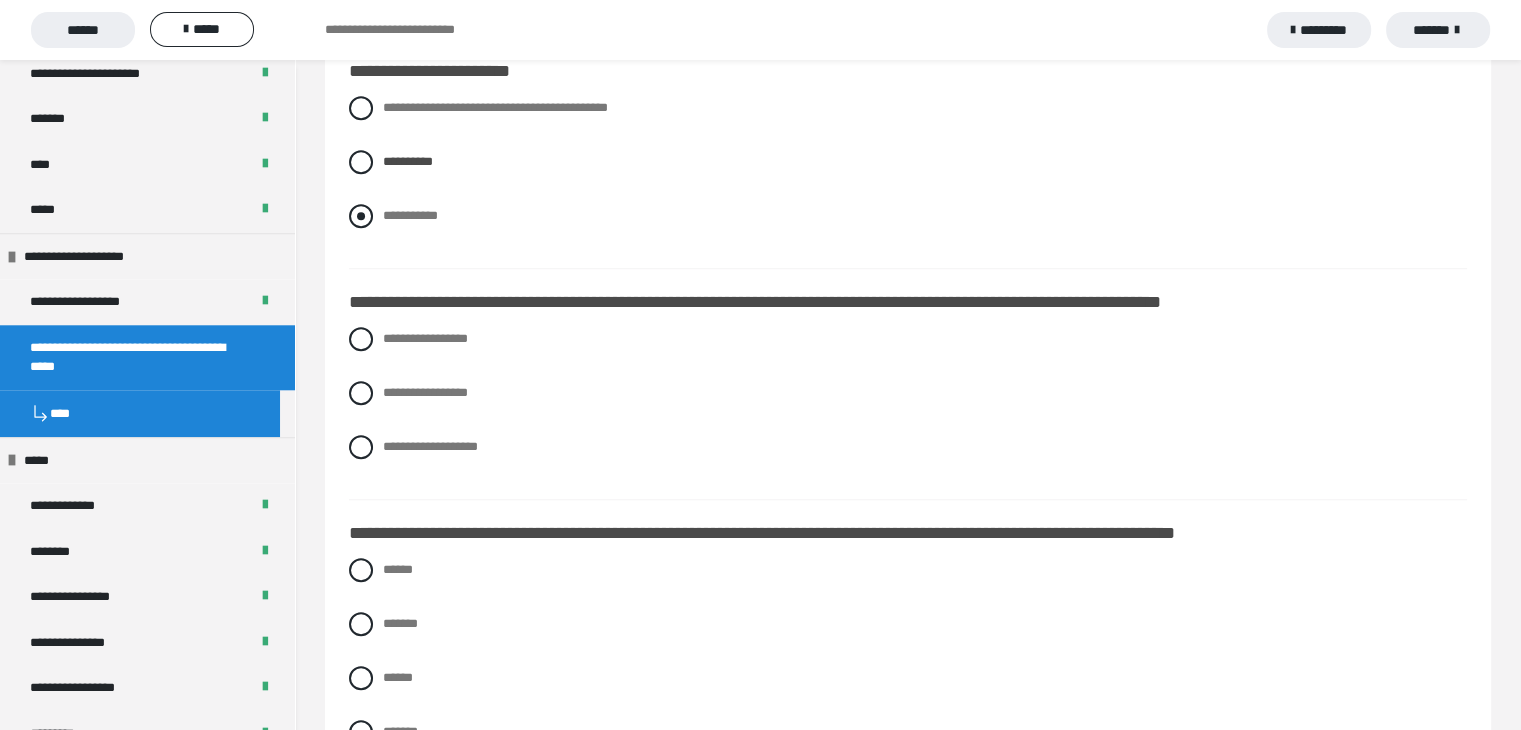 scroll, scrollTop: 1600, scrollLeft: 0, axis: vertical 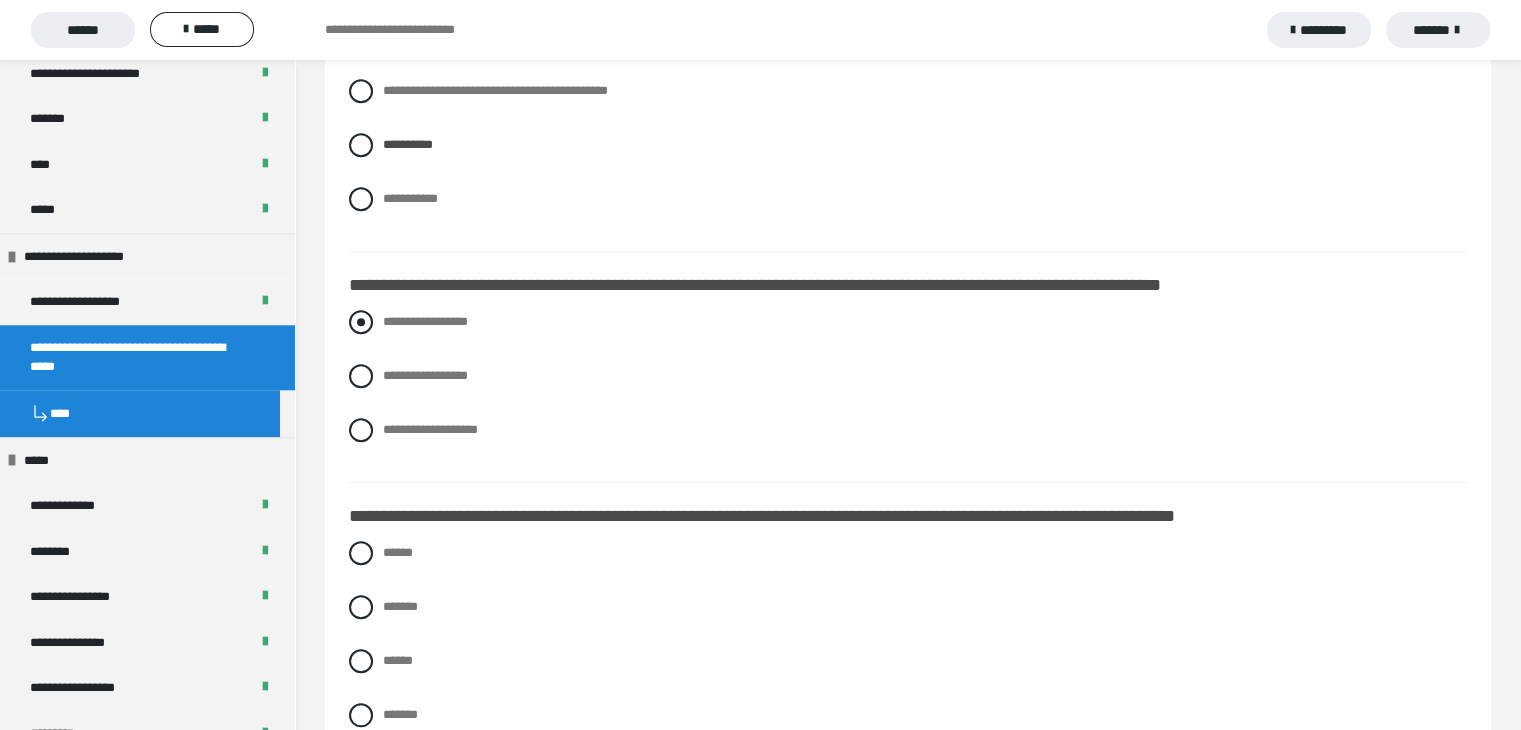 click on "**********" at bounding box center [425, 321] 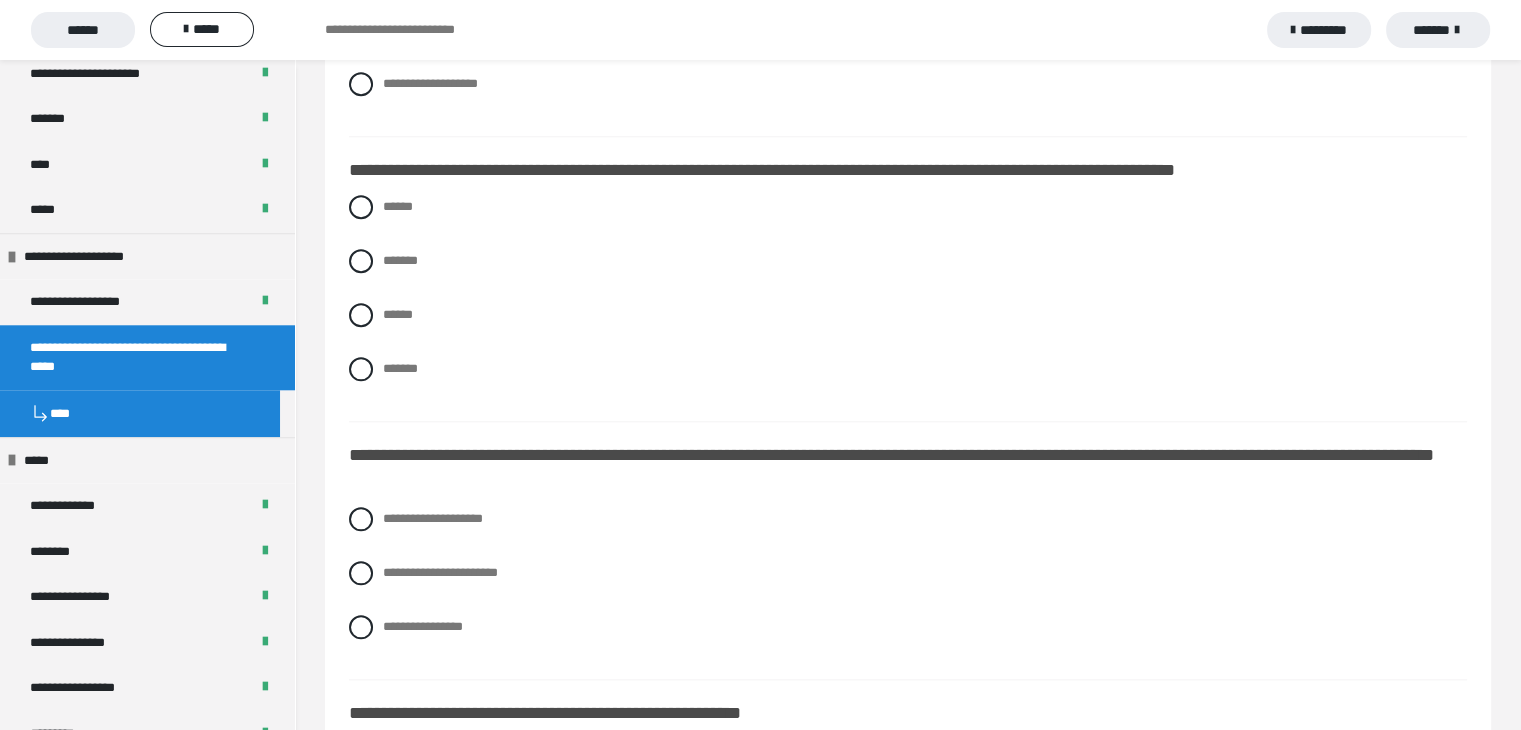 scroll, scrollTop: 2000, scrollLeft: 0, axis: vertical 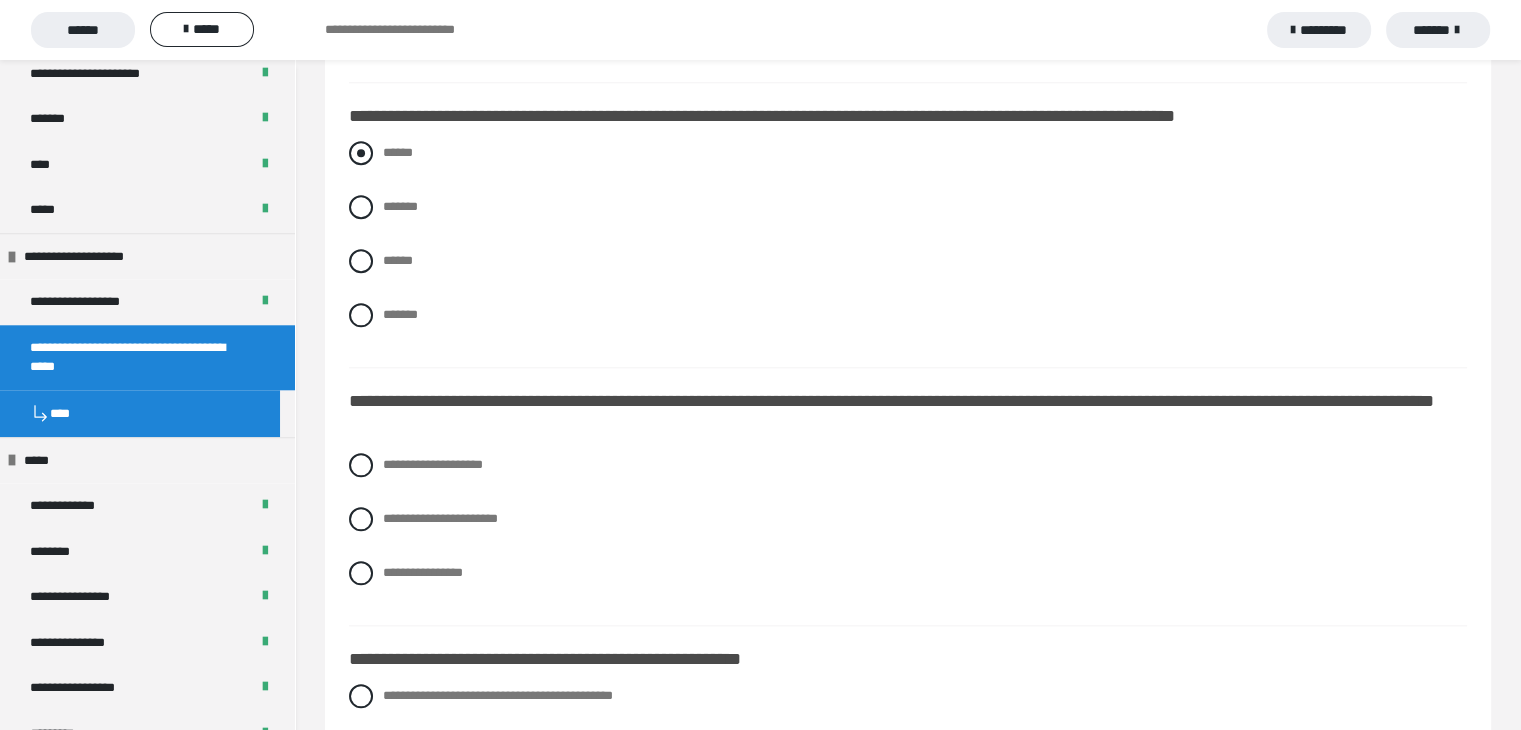 click on "******" at bounding box center (398, 152) 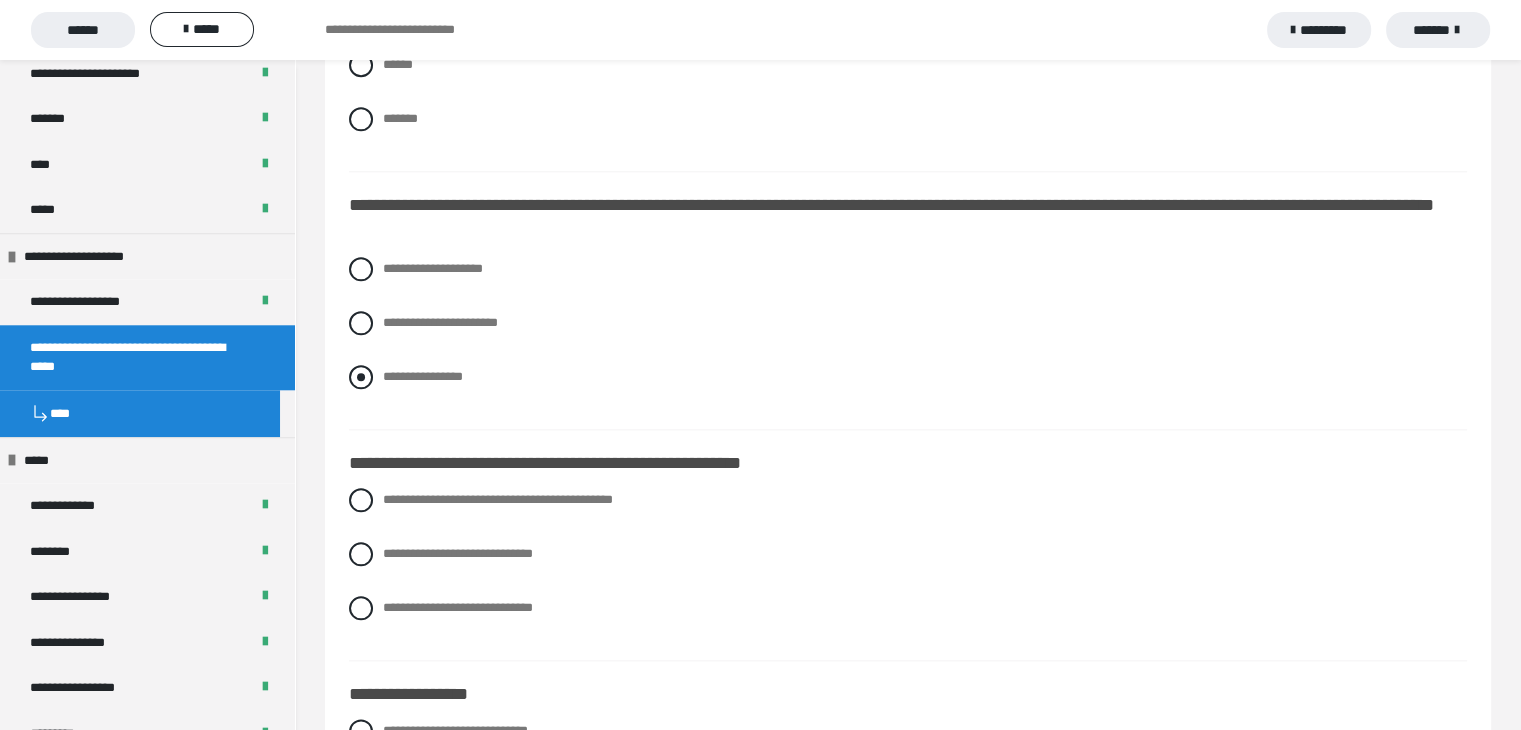 scroll, scrollTop: 2200, scrollLeft: 0, axis: vertical 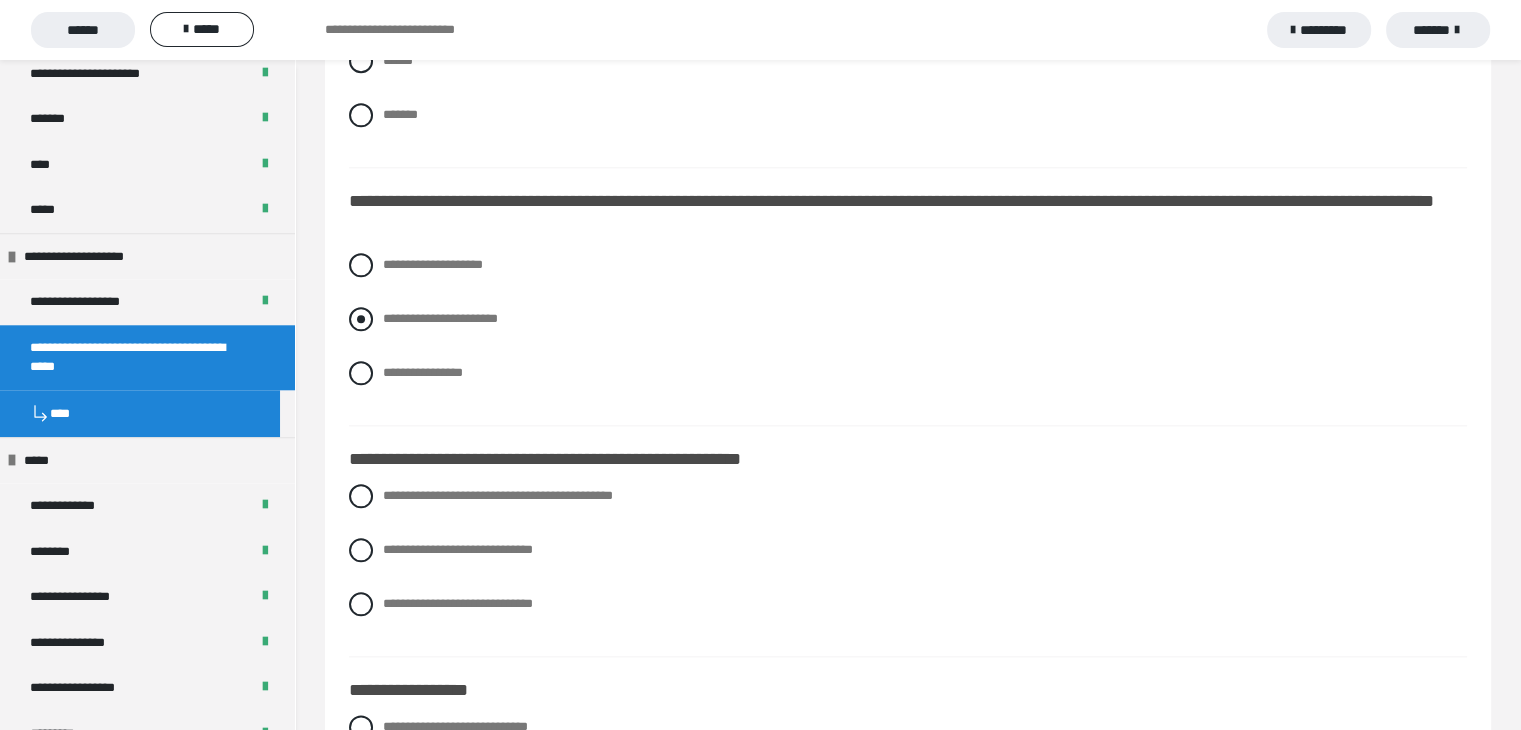 click on "**********" at bounding box center [440, 318] 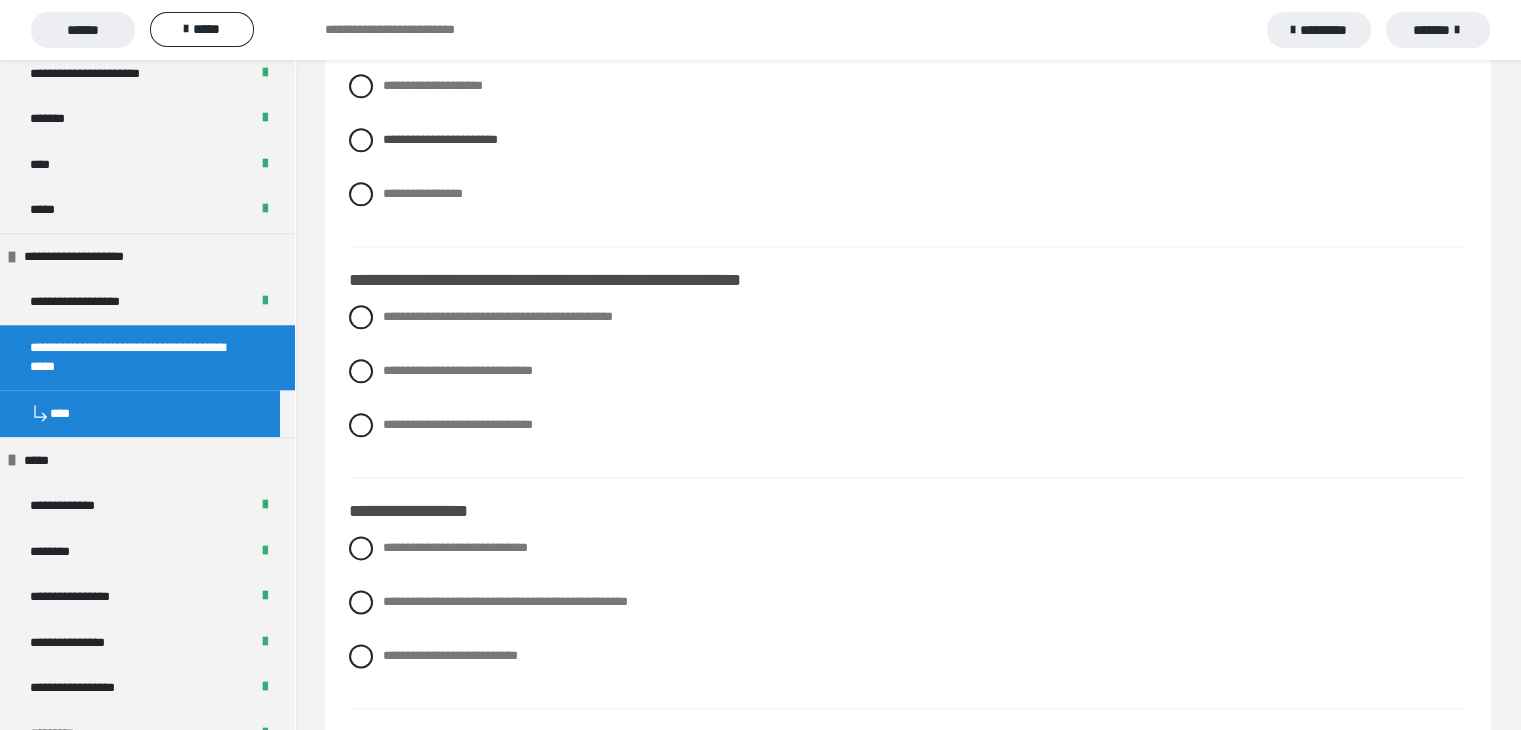 scroll, scrollTop: 2400, scrollLeft: 0, axis: vertical 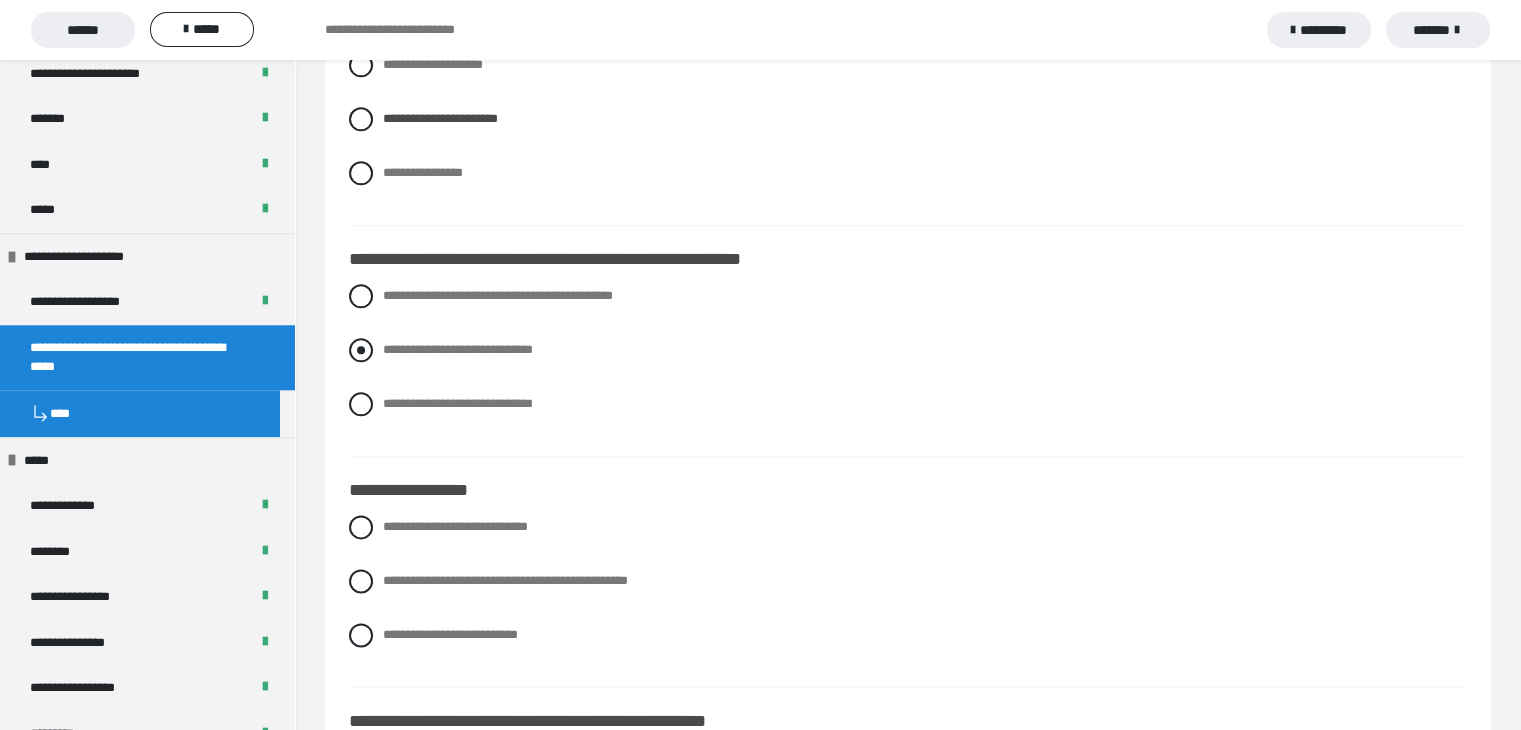 click on "**********" at bounding box center (458, 349) 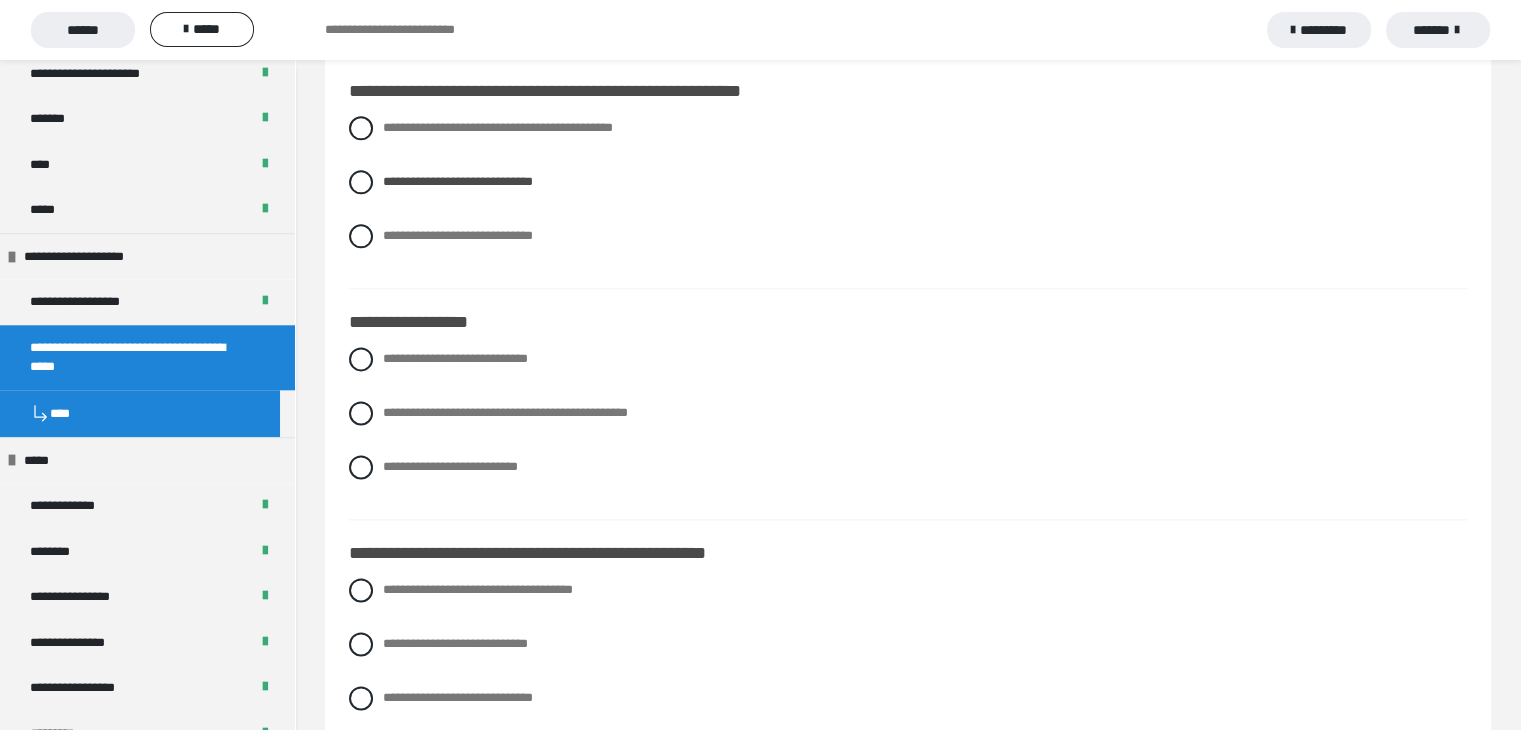 scroll, scrollTop: 2600, scrollLeft: 0, axis: vertical 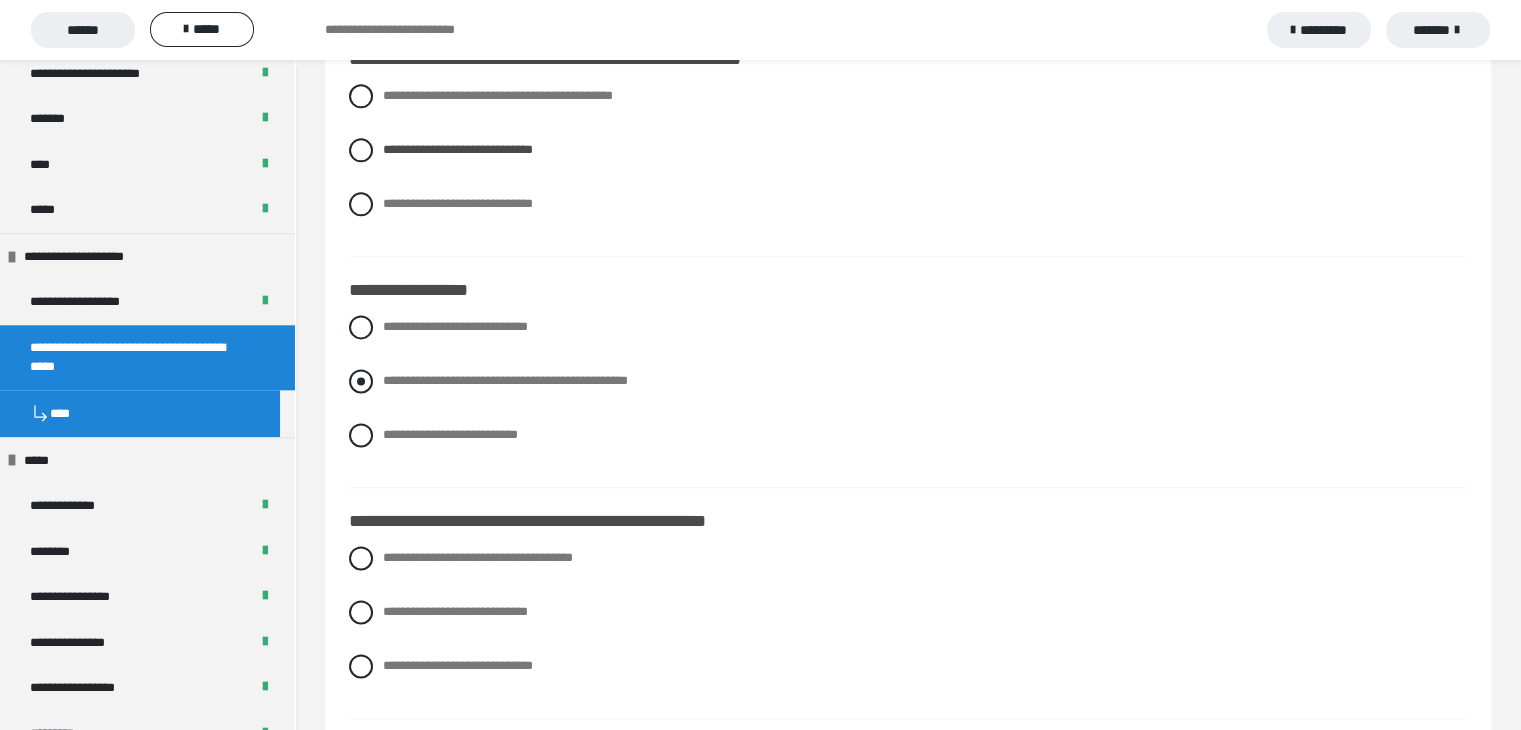 click on "**********" at bounding box center [505, 380] 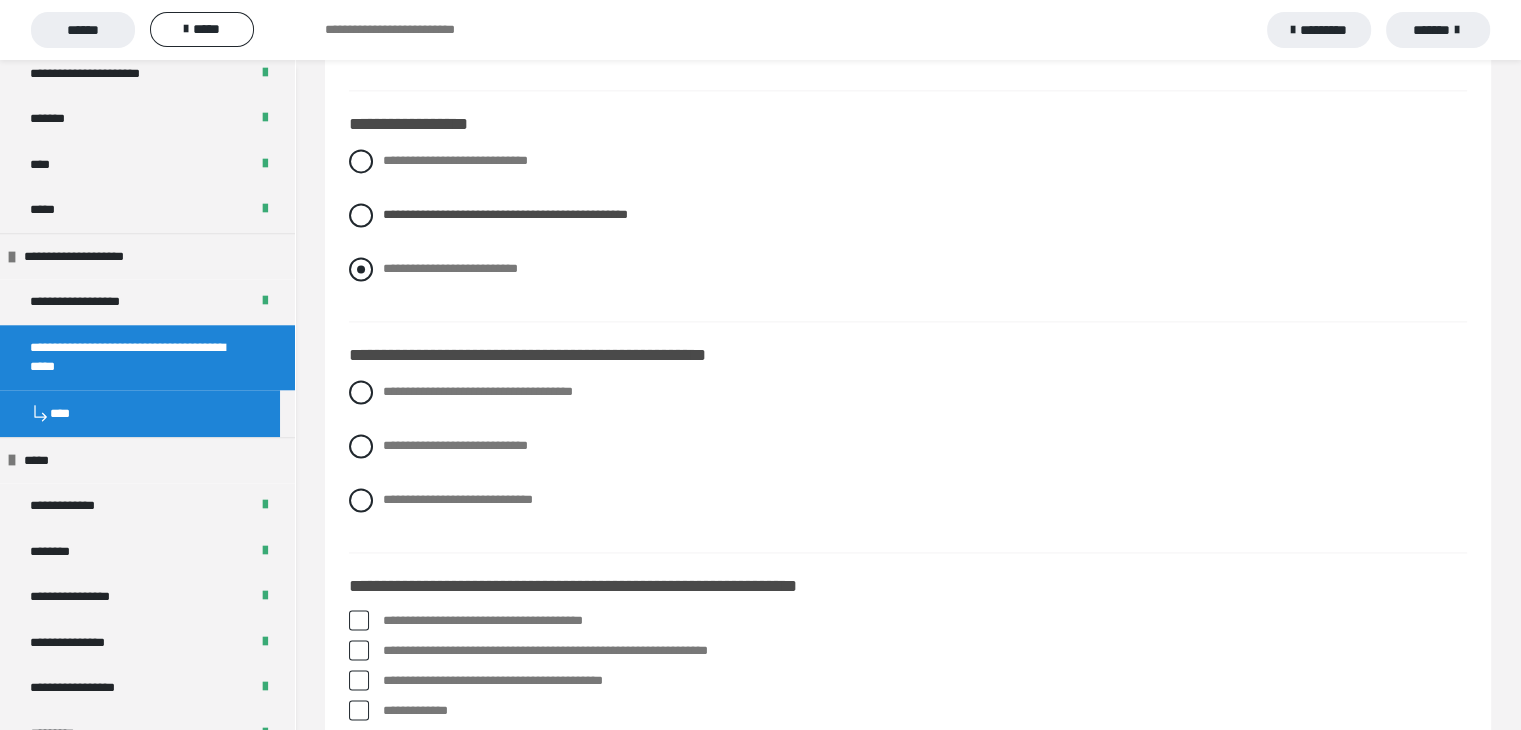 scroll, scrollTop: 2800, scrollLeft: 0, axis: vertical 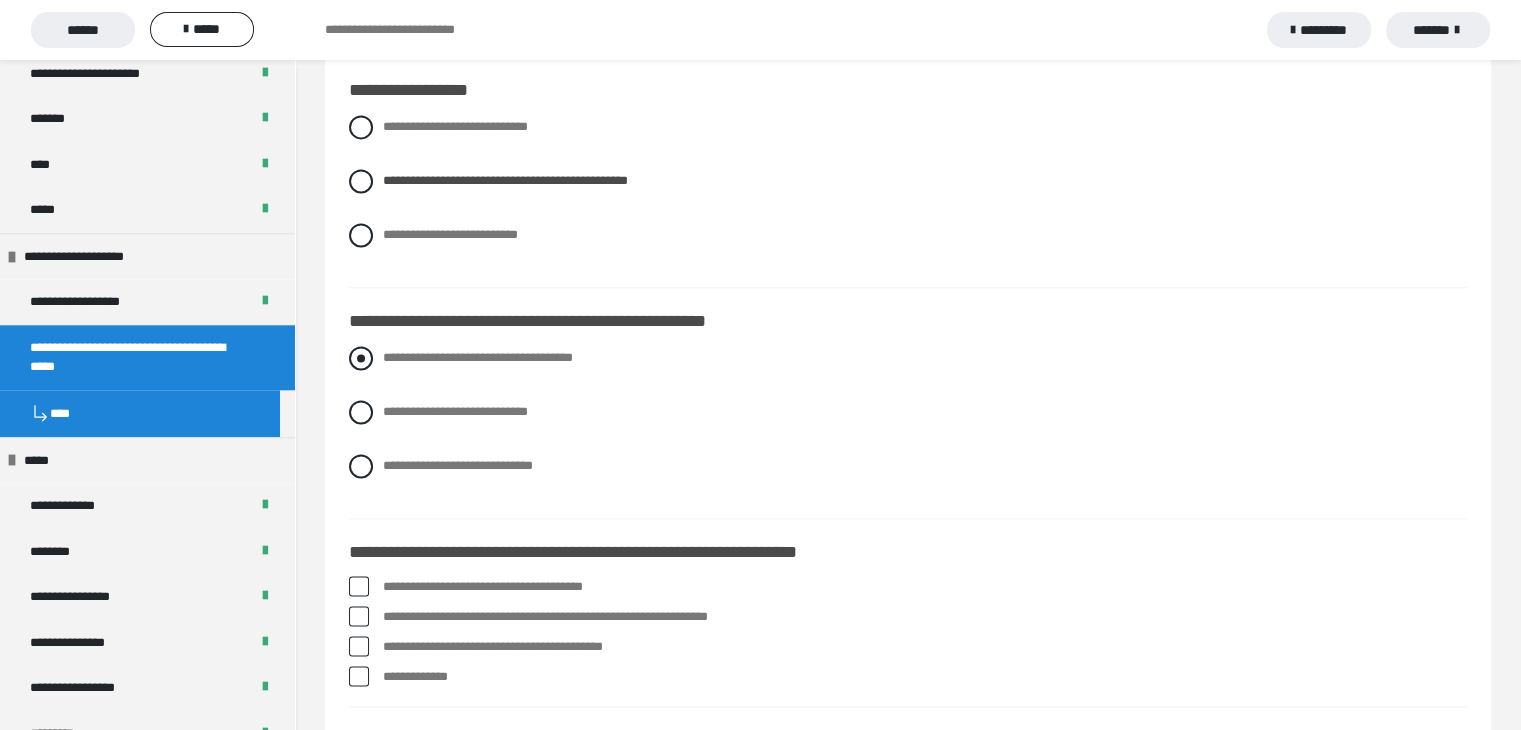 click on "**********" at bounding box center [478, 357] 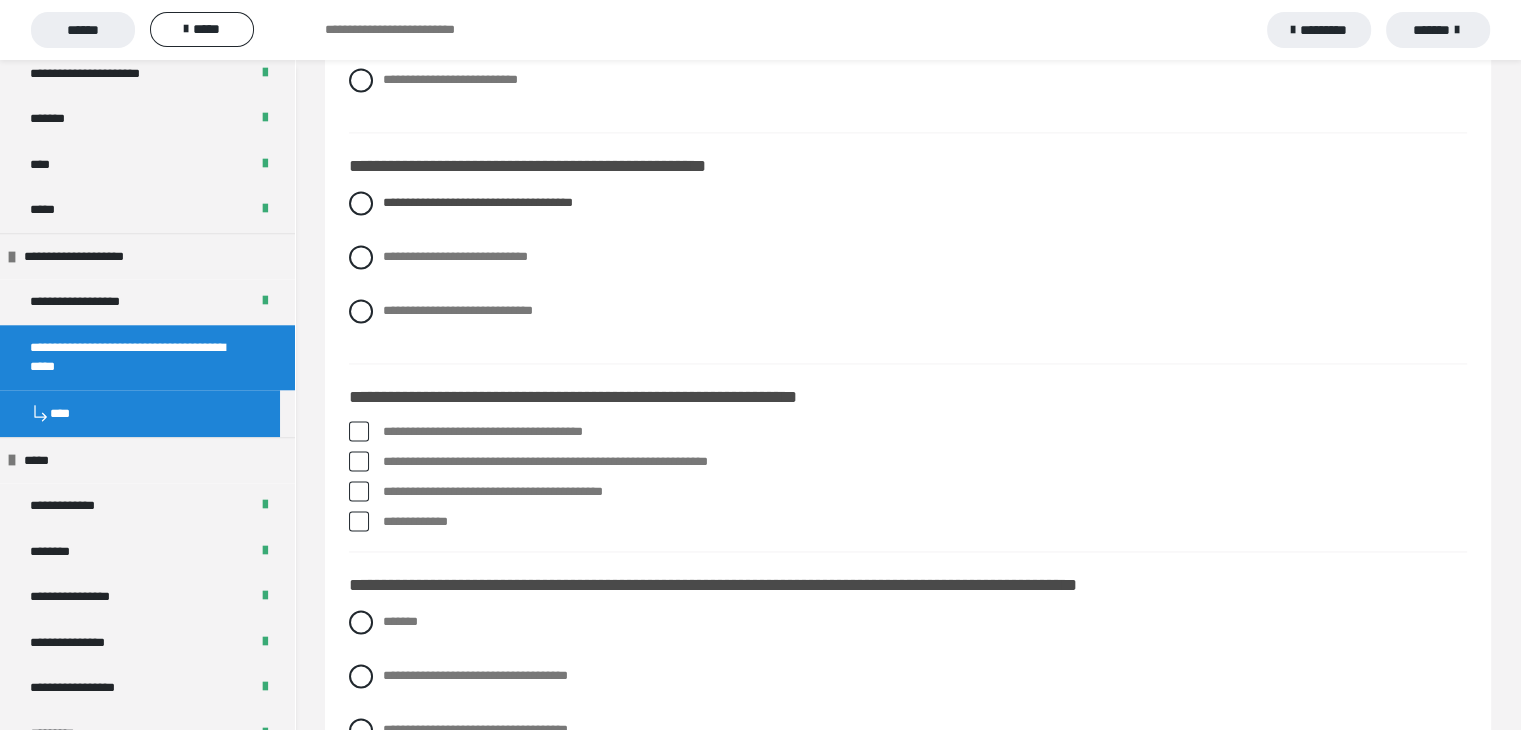 scroll, scrollTop: 3000, scrollLeft: 0, axis: vertical 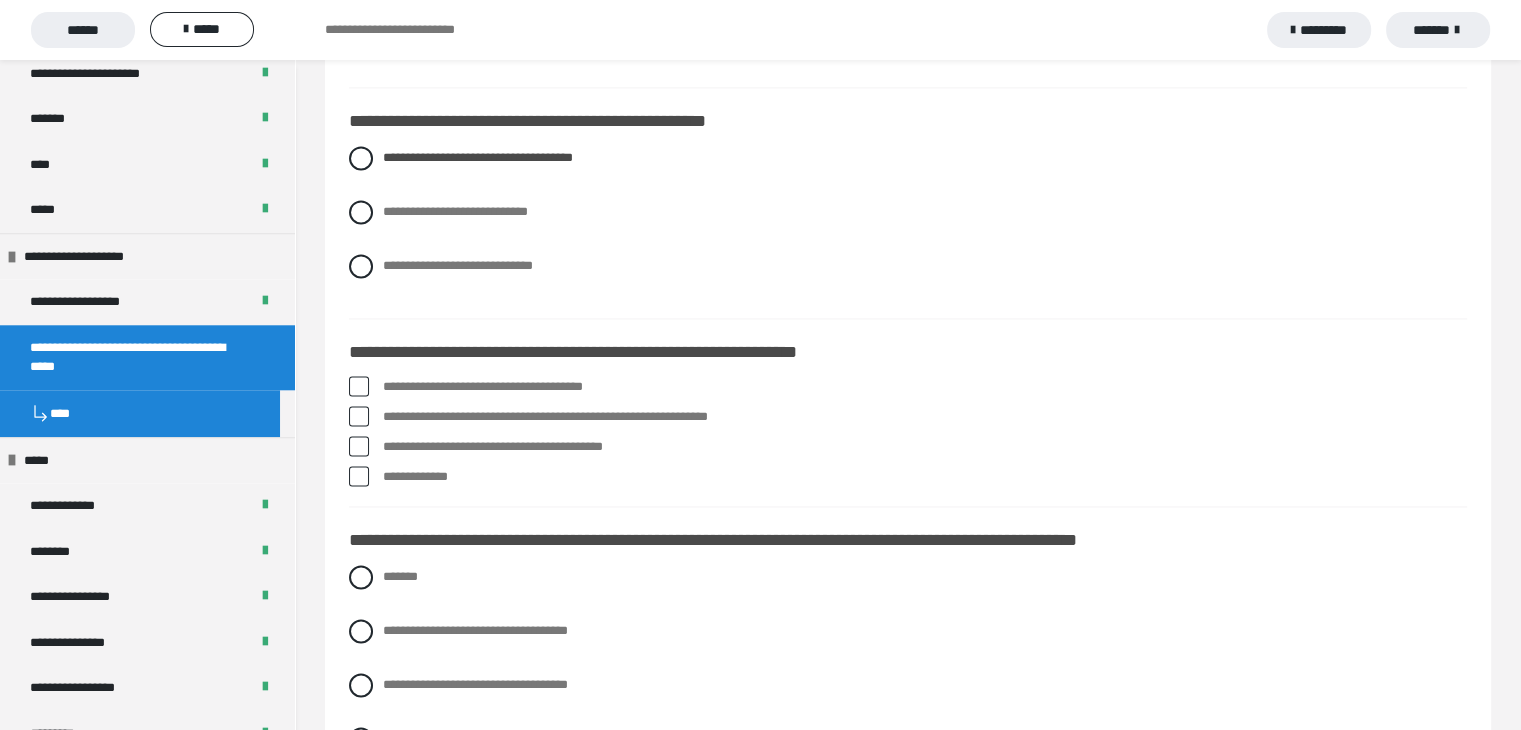 click at bounding box center [359, 386] 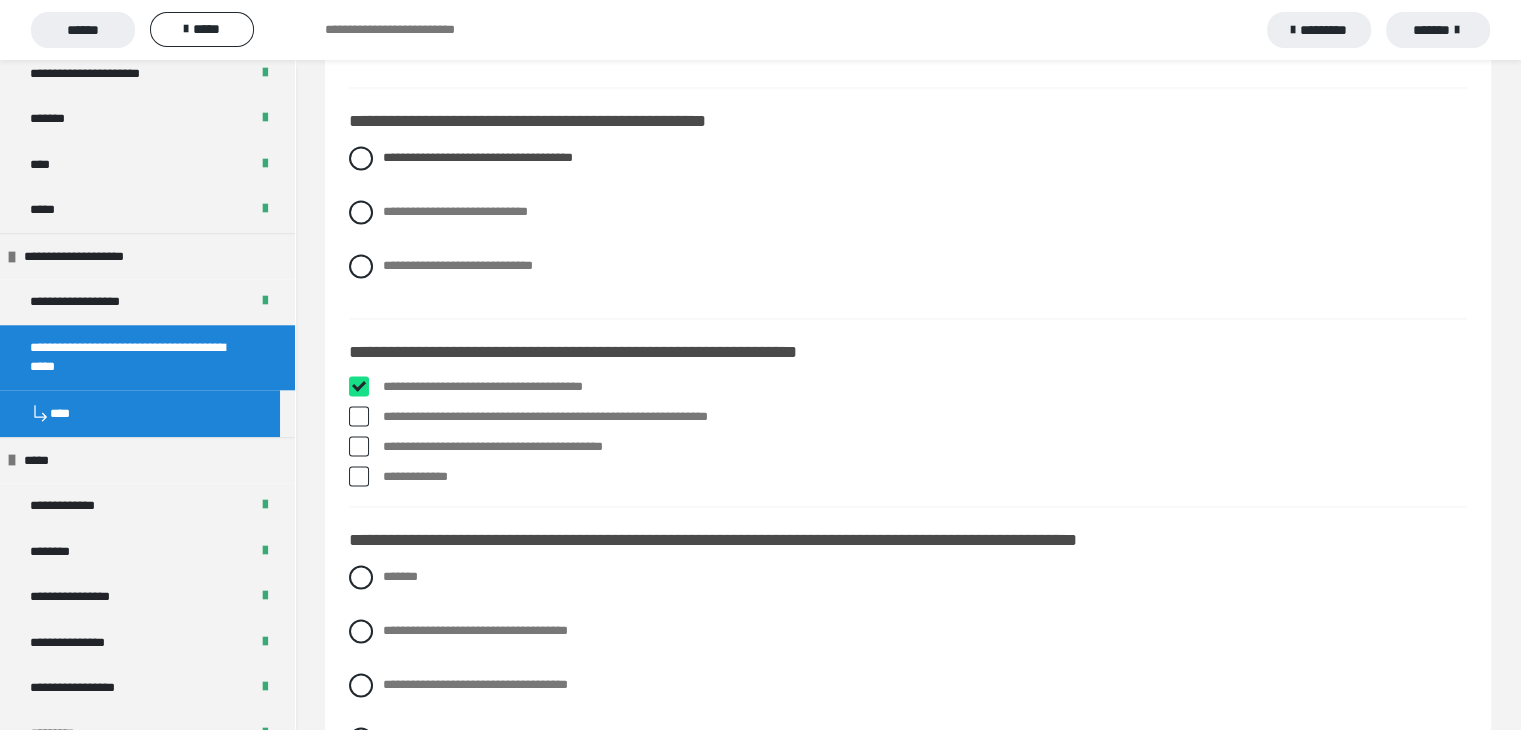 checkbox on "****" 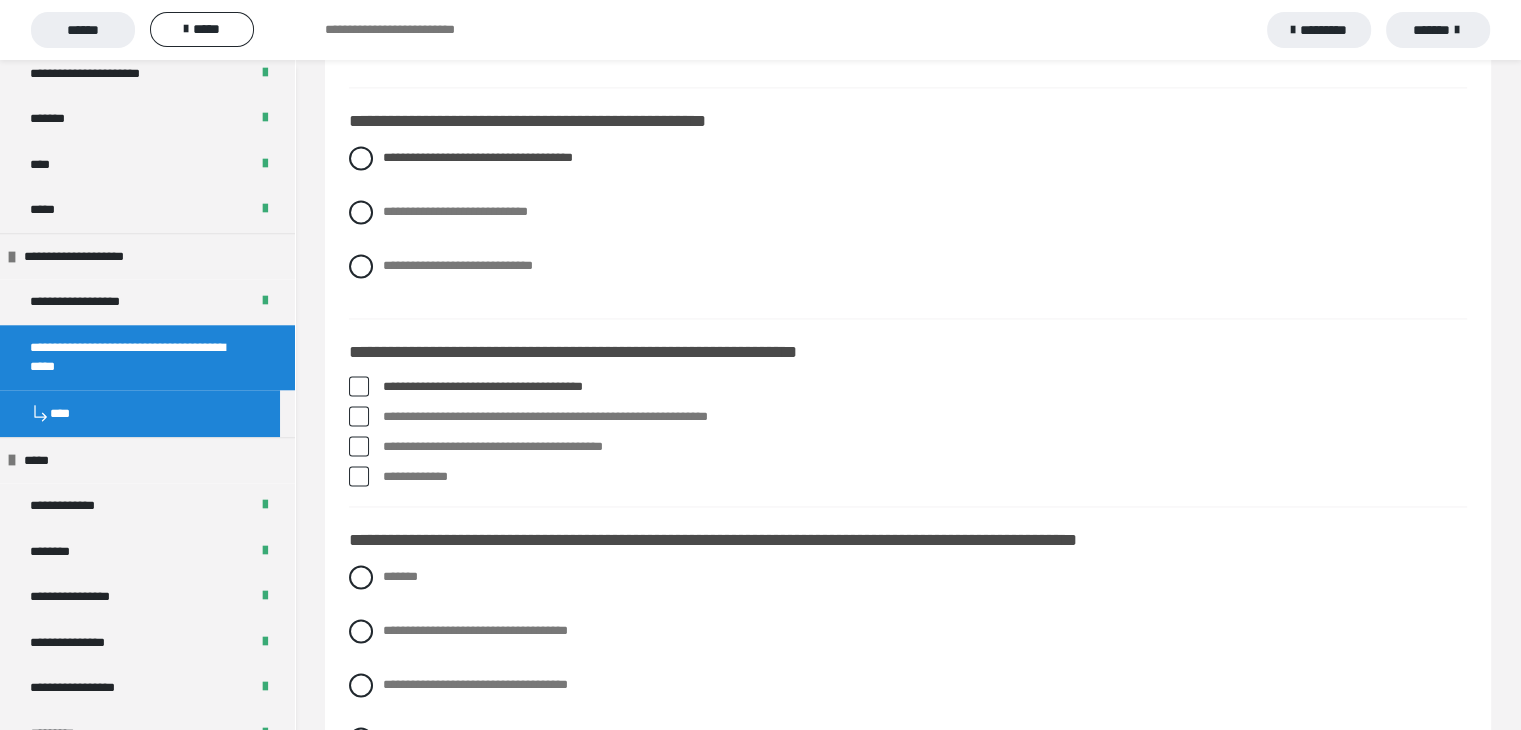 click on "**********" at bounding box center [925, 477] 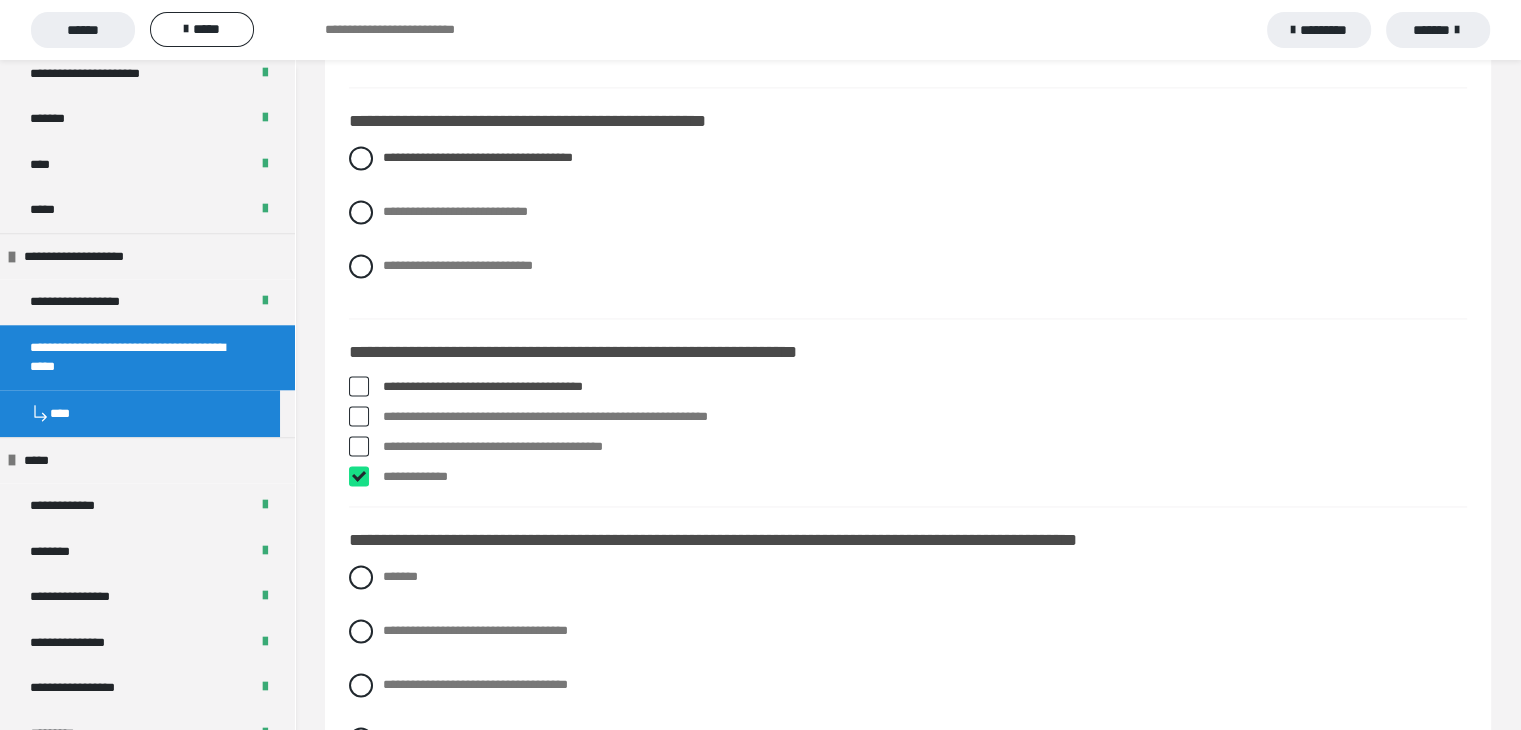 checkbox on "****" 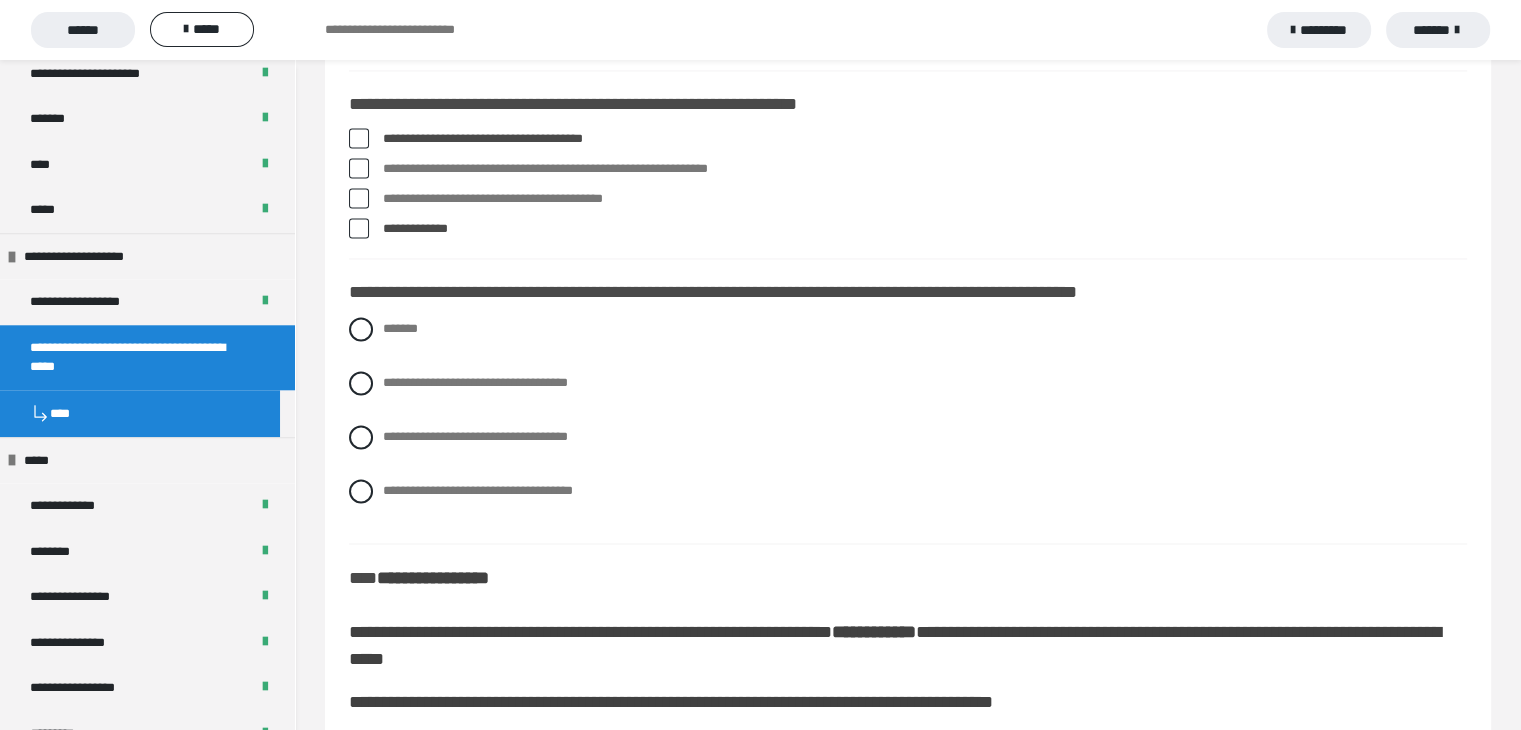 scroll, scrollTop: 3300, scrollLeft: 0, axis: vertical 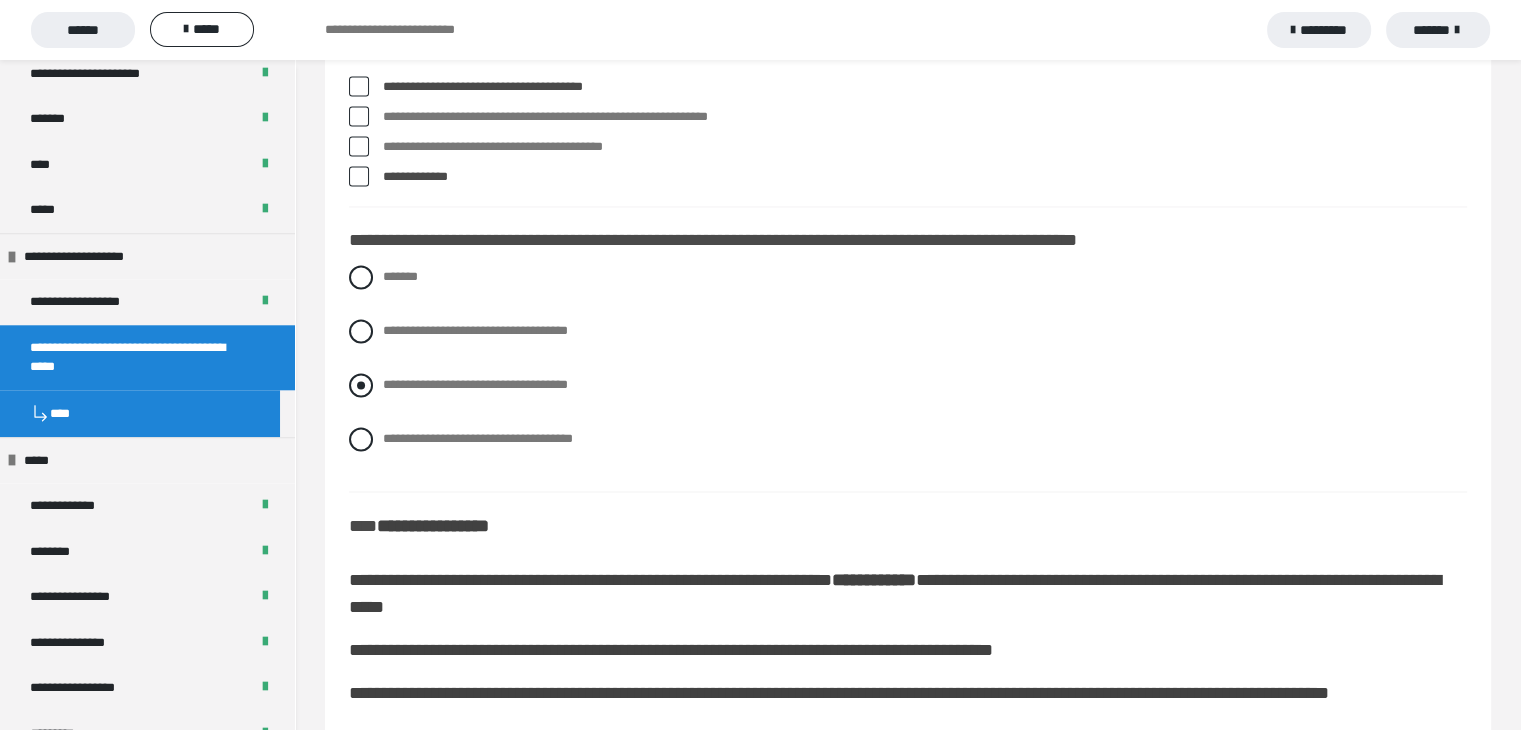click on "**********" at bounding box center [389, 379] 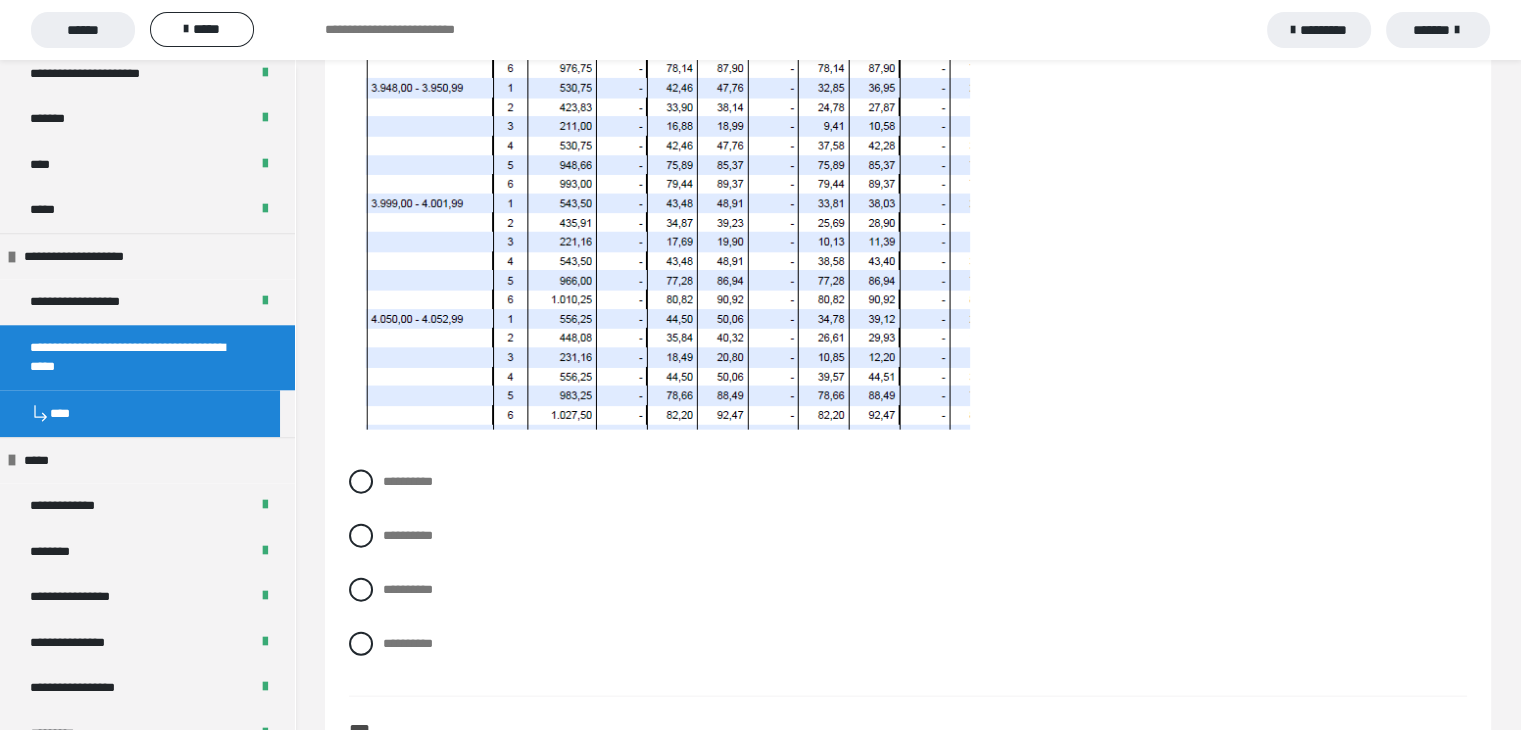 scroll, scrollTop: 4300, scrollLeft: 0, axis: vertical 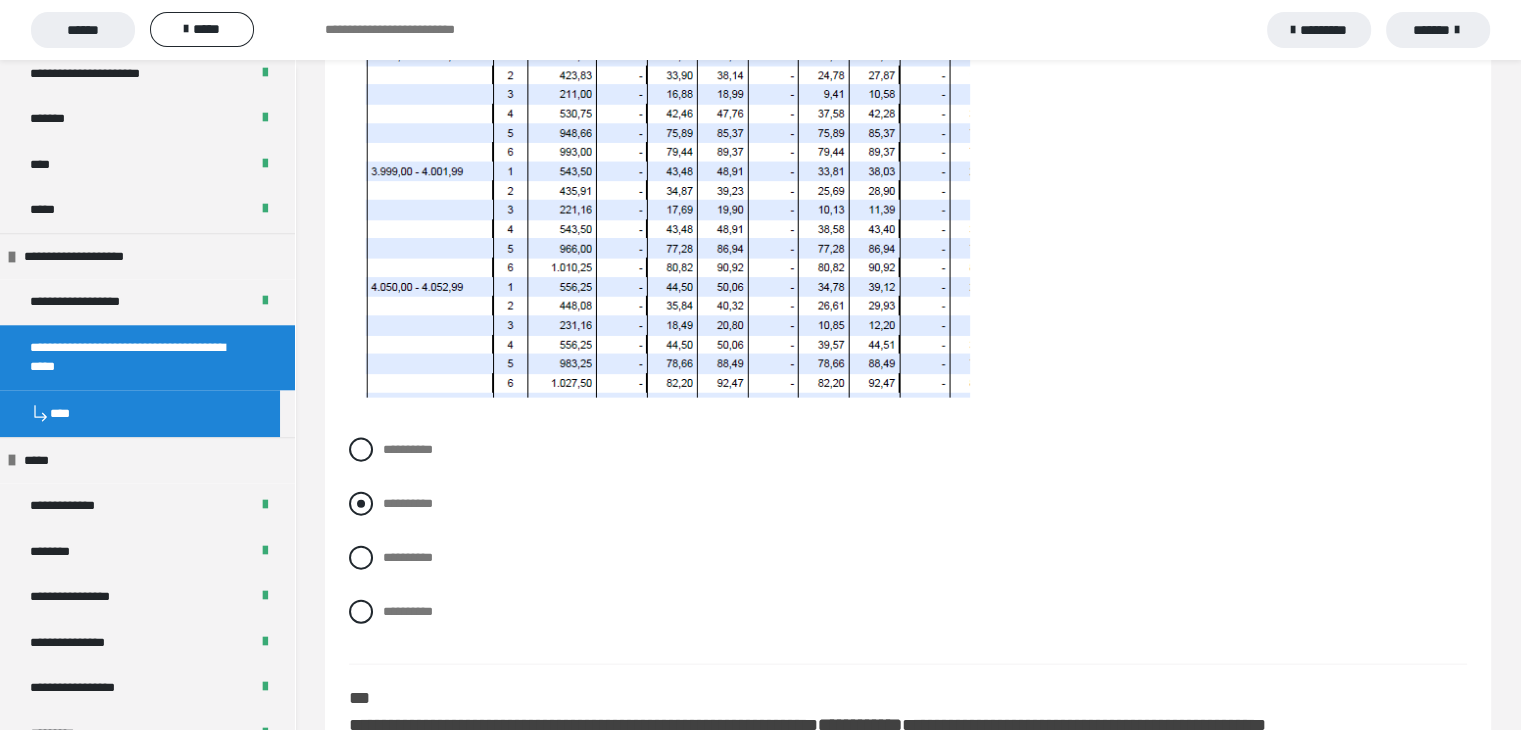 click at bounding box center [361, 504] 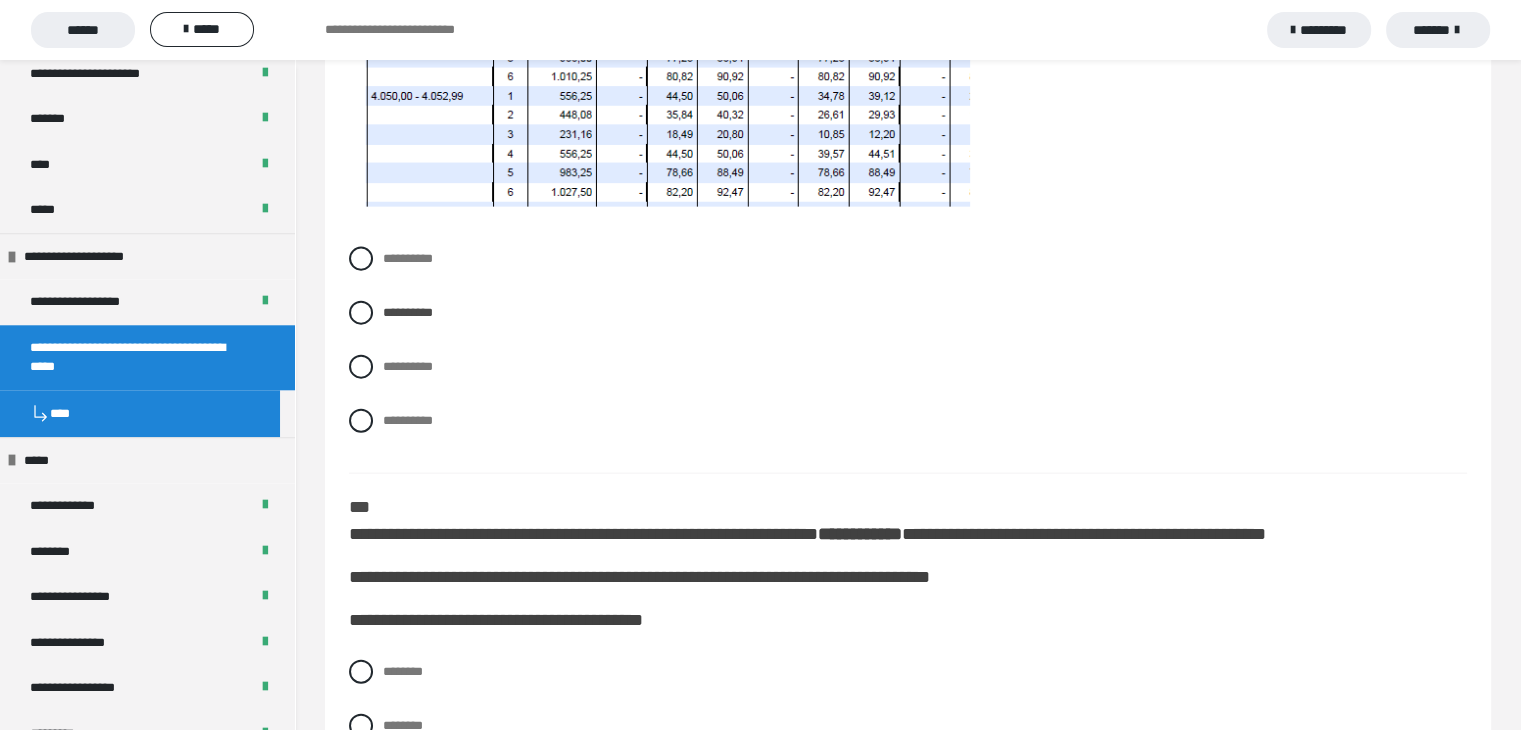 scroll, scrollTop: 4700, scrollLeft: 0, axis: vertical 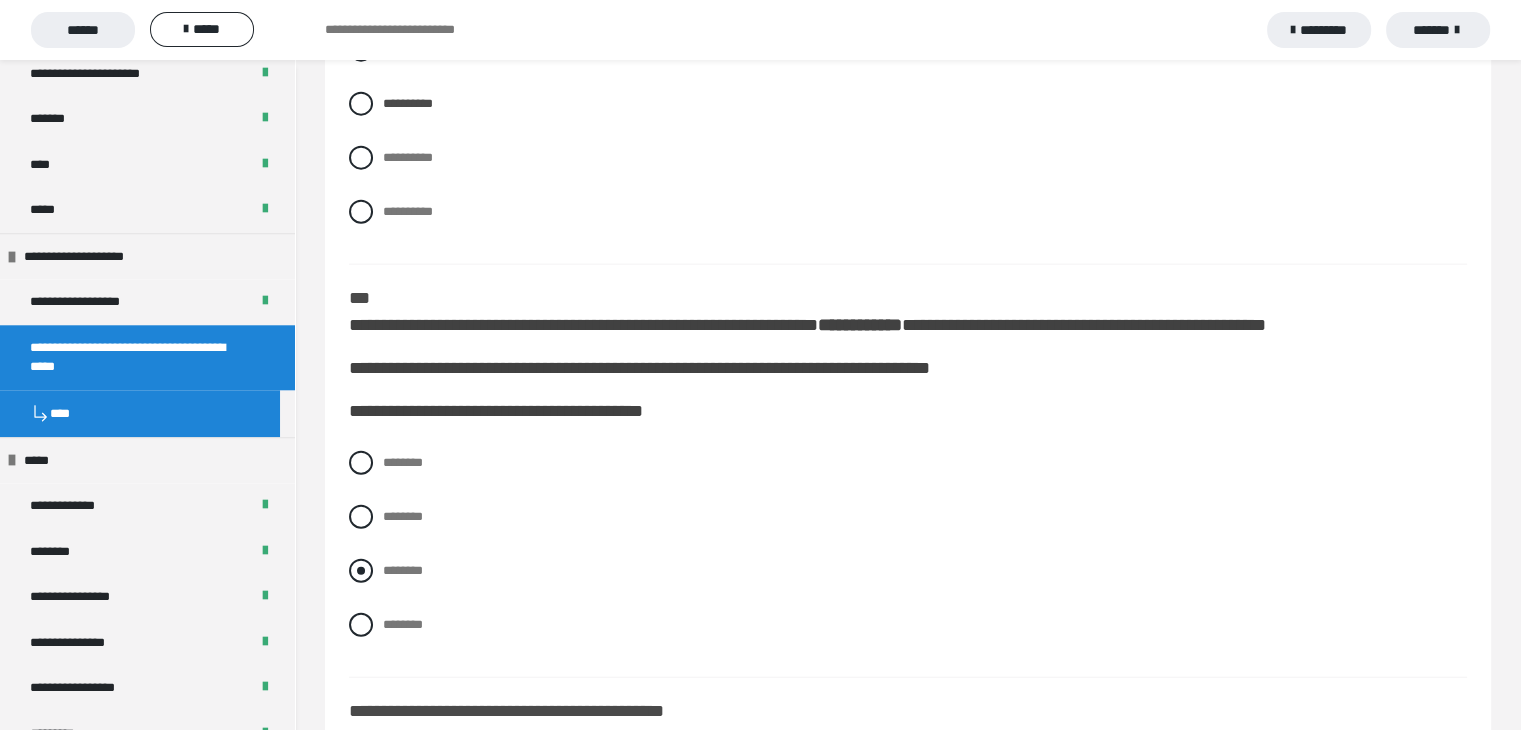 click on "********" at bounding box center [403, 570] 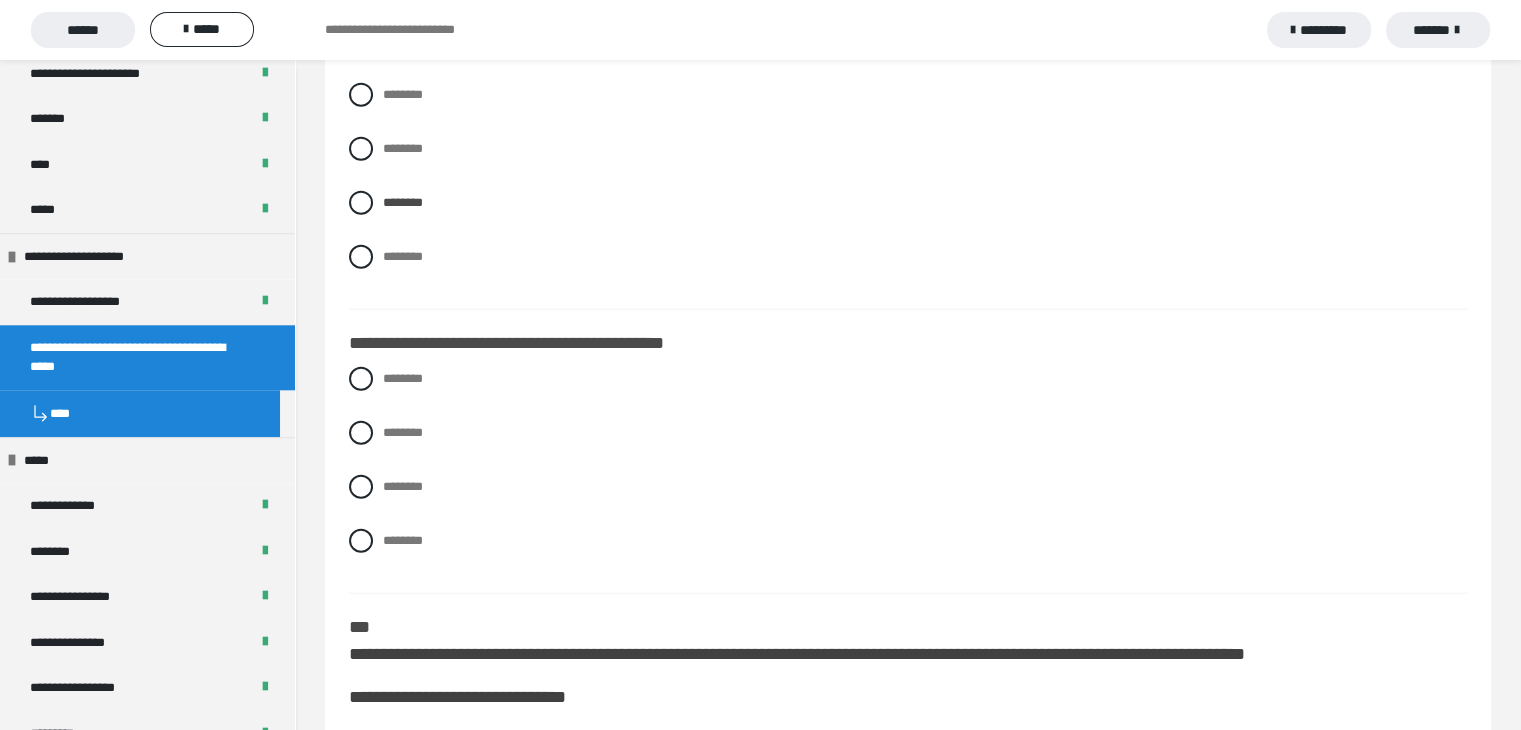 scroll, scrollTop: 5100, scrollLeft: 0, axis: vertical 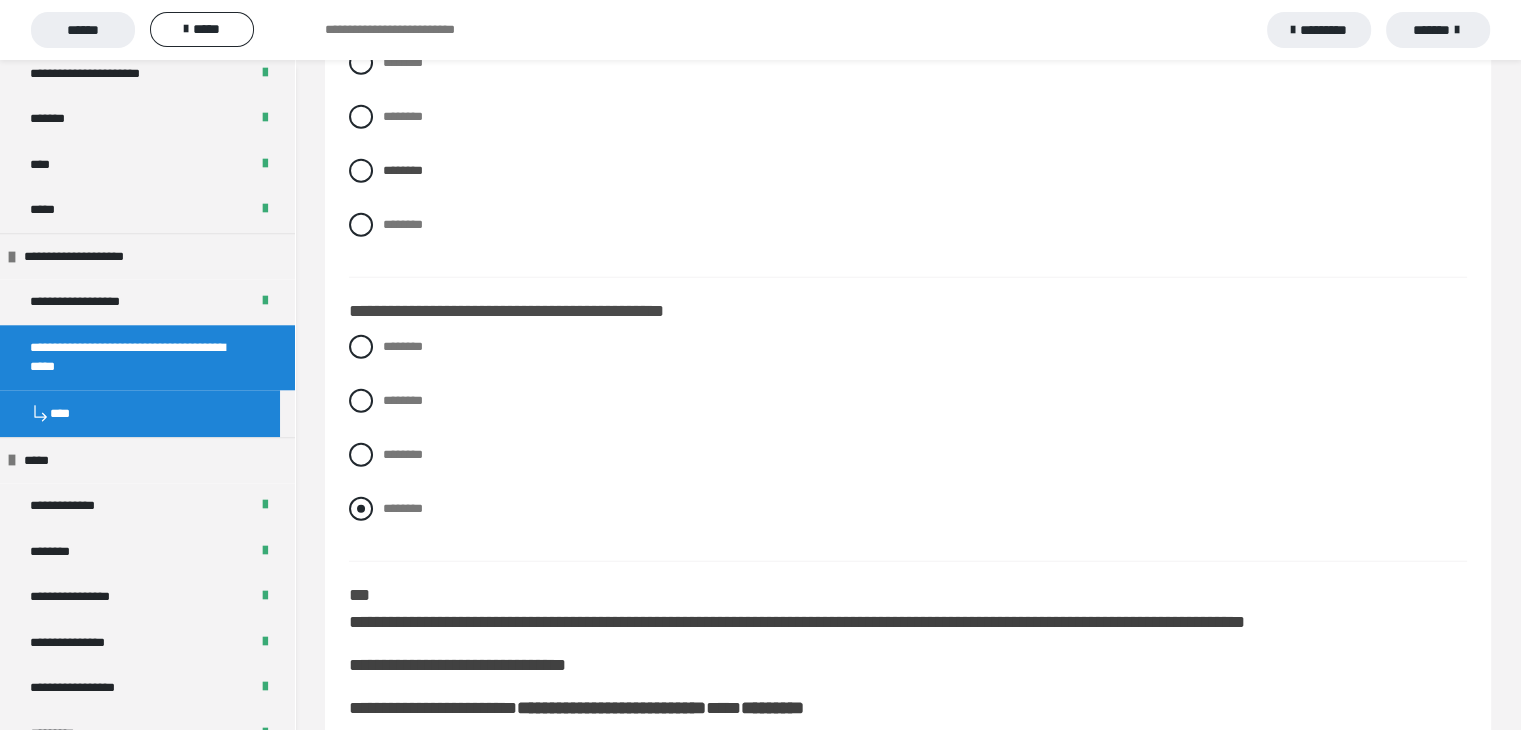click at bounding box center (361, 509) 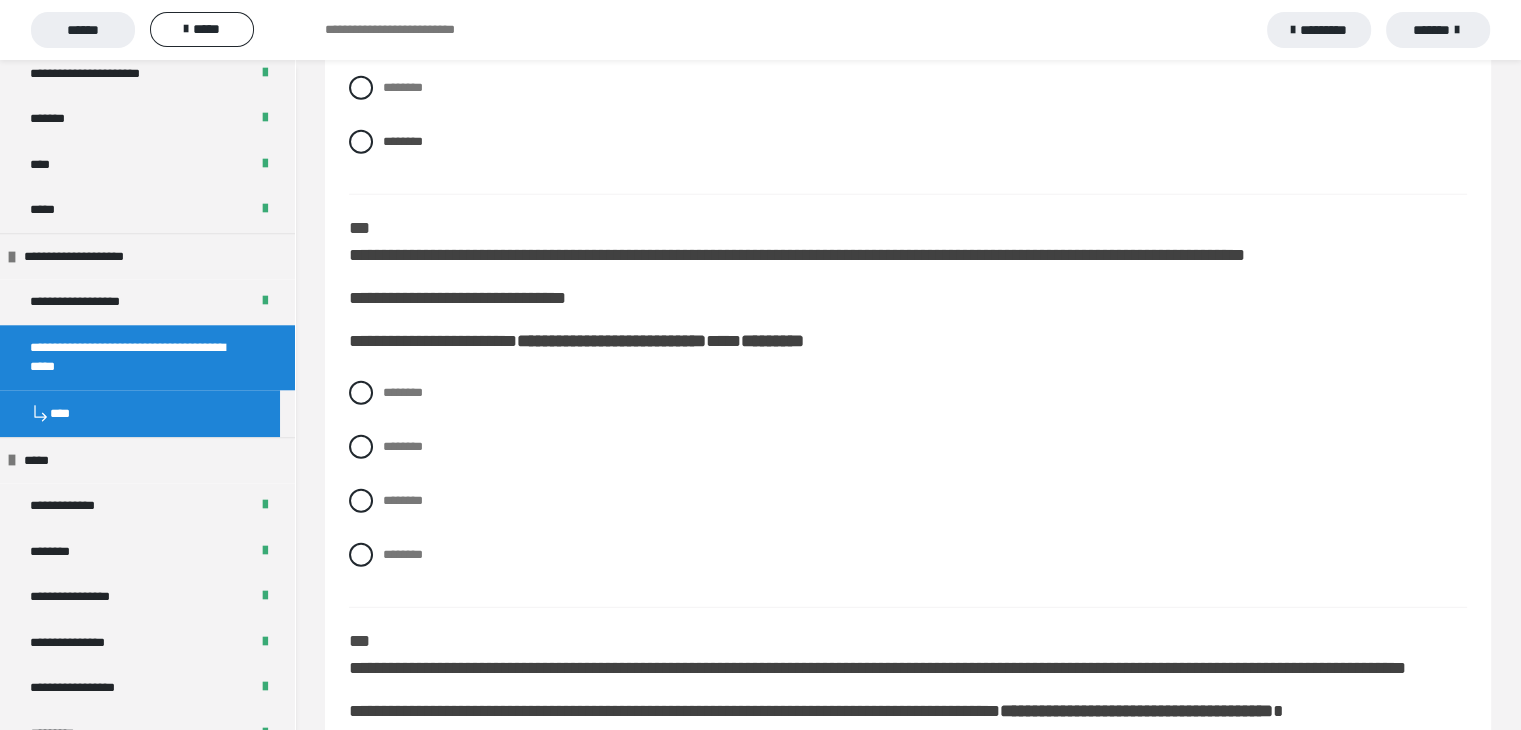 scroll, scrollTop: 5500, scrollLeft: 0, axis: vertical 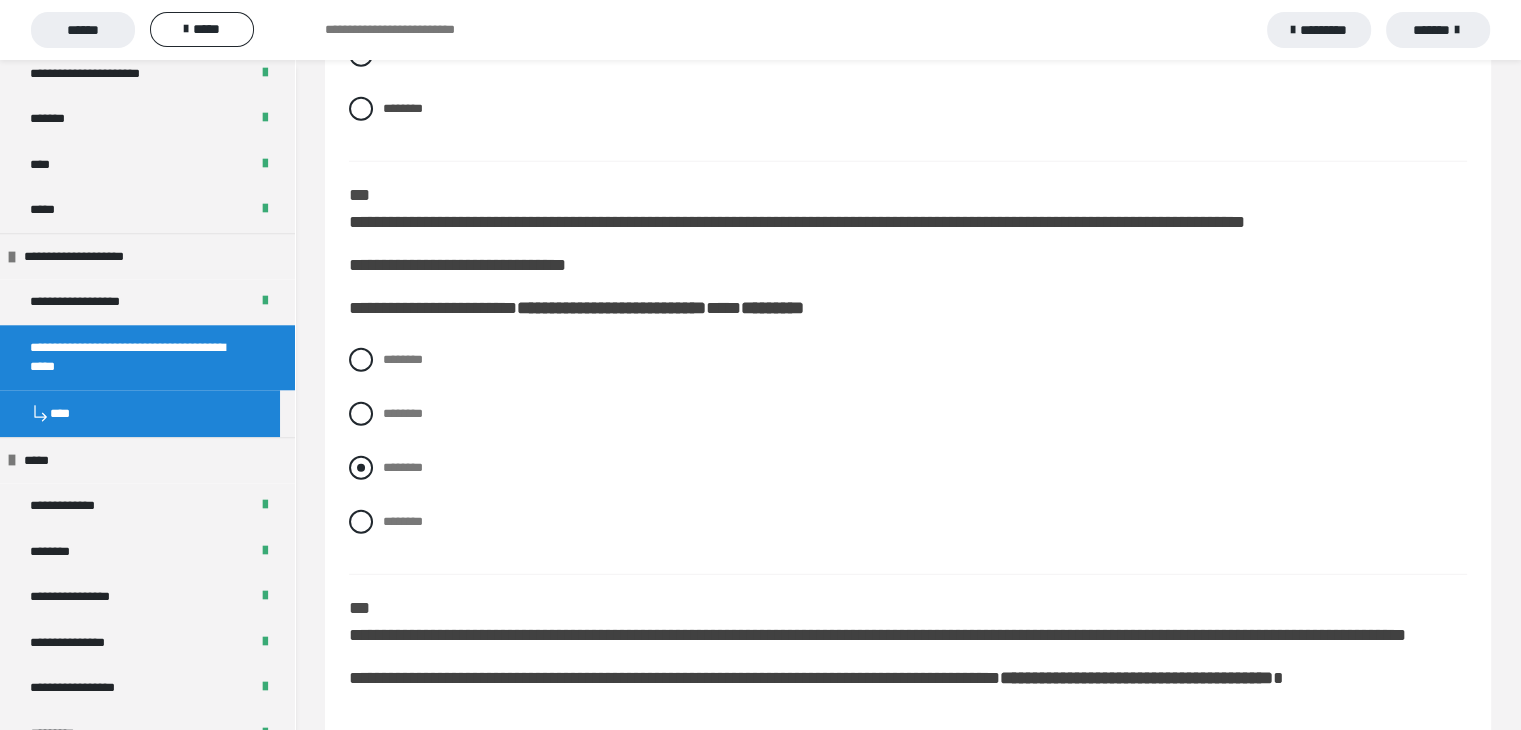 click on "********" at bounding box center (403, 467) 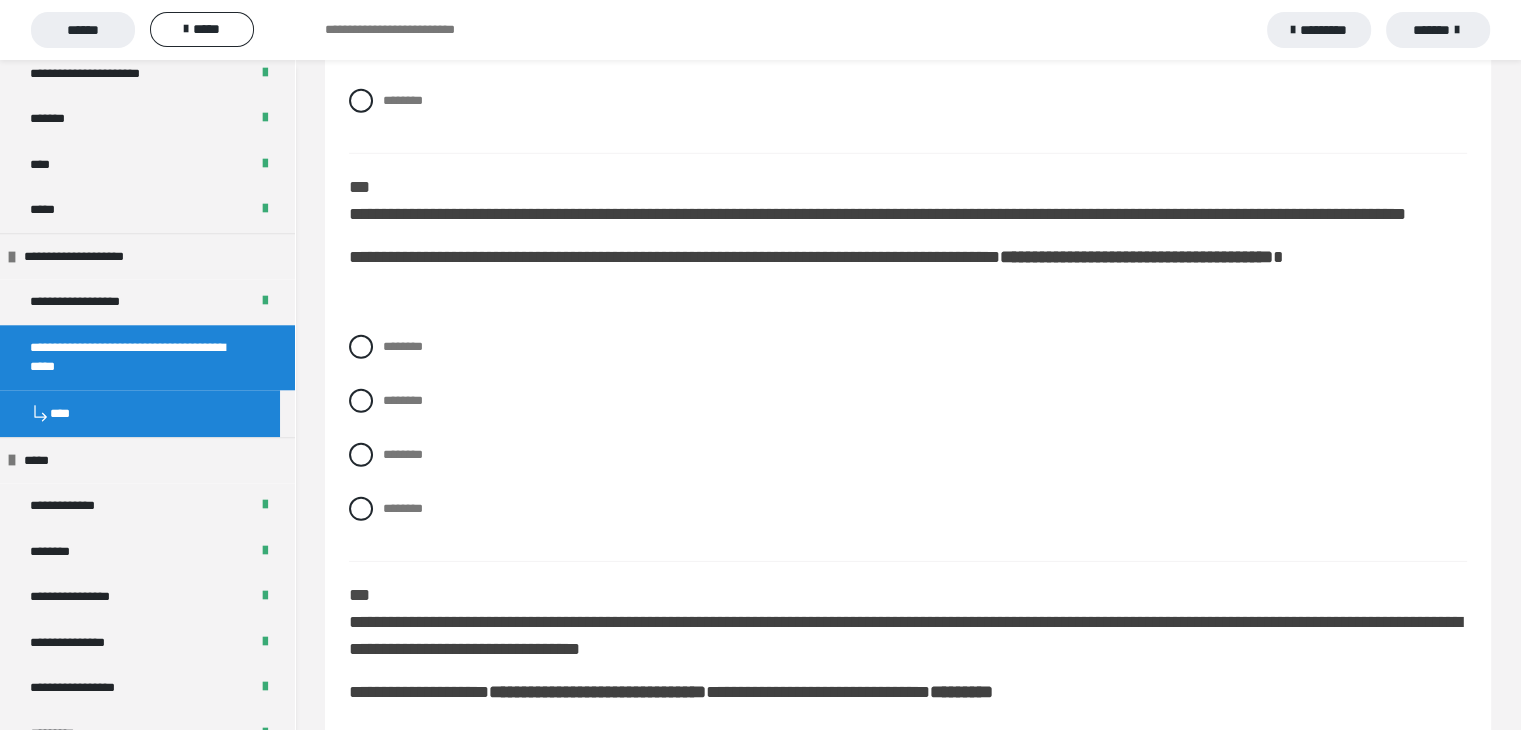 scroll, scrollTop: 5900, scrollLeft: 0, axis: vertical 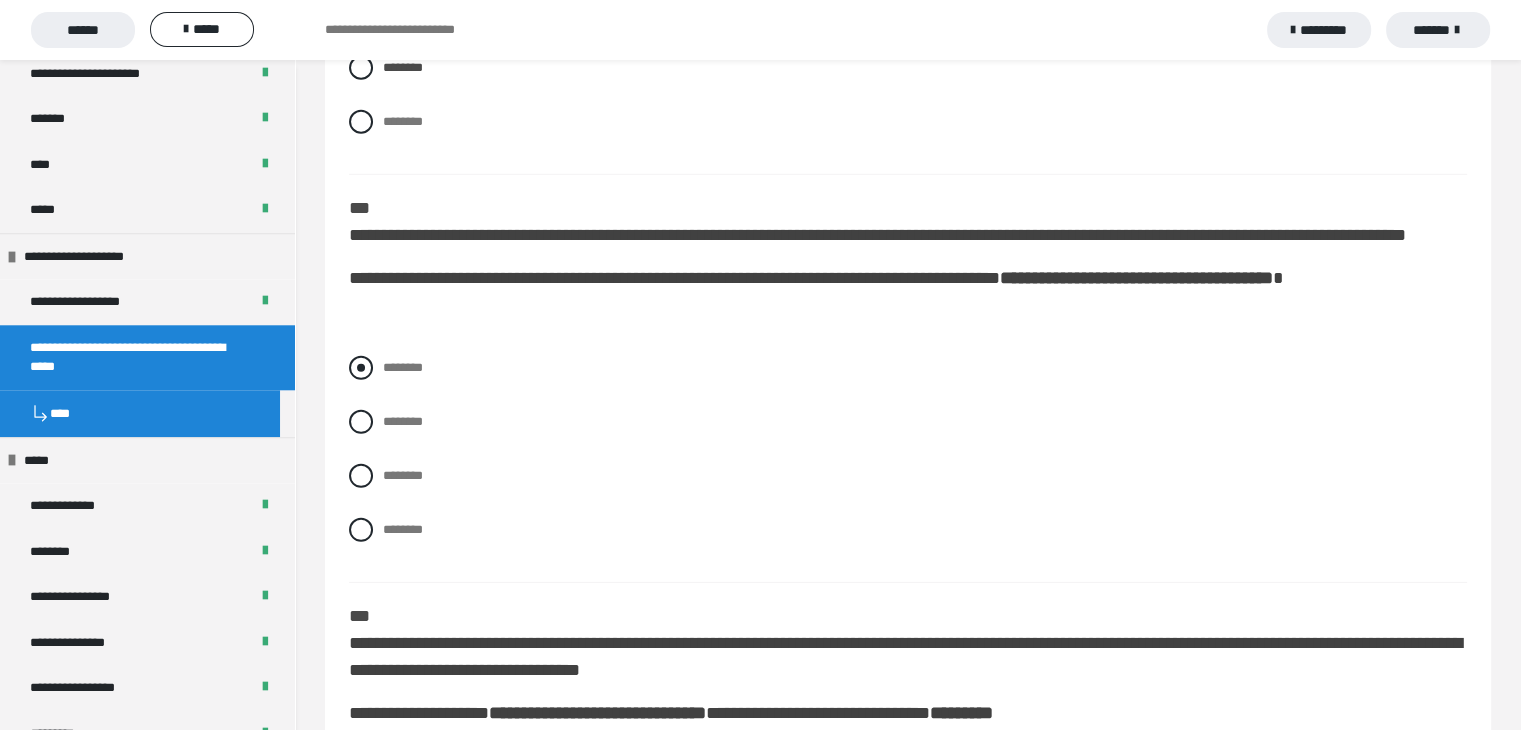 click on "********" at bounding box center [403, 367] 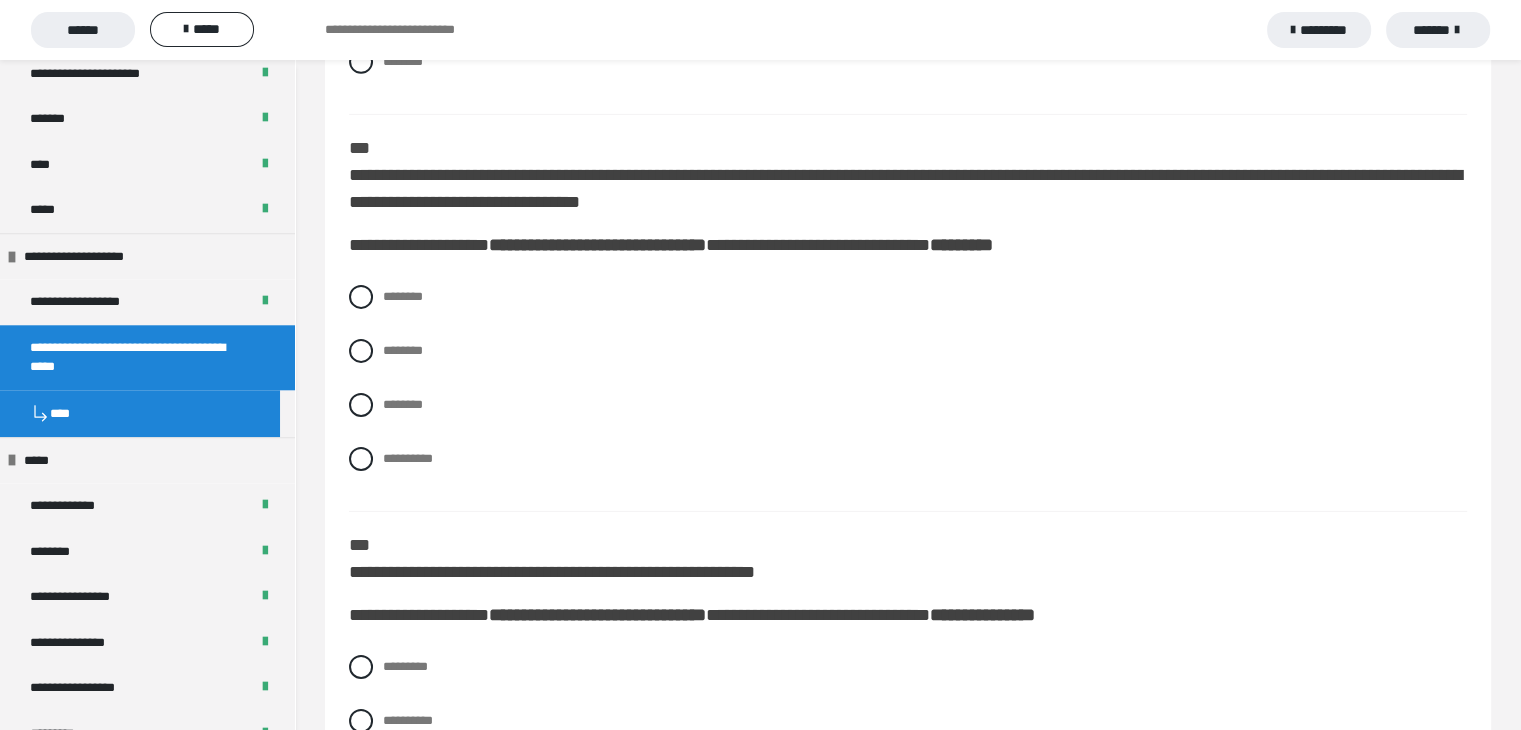 scroll, scrollTop: 6400, scrollLeft: 0, axis: vertical 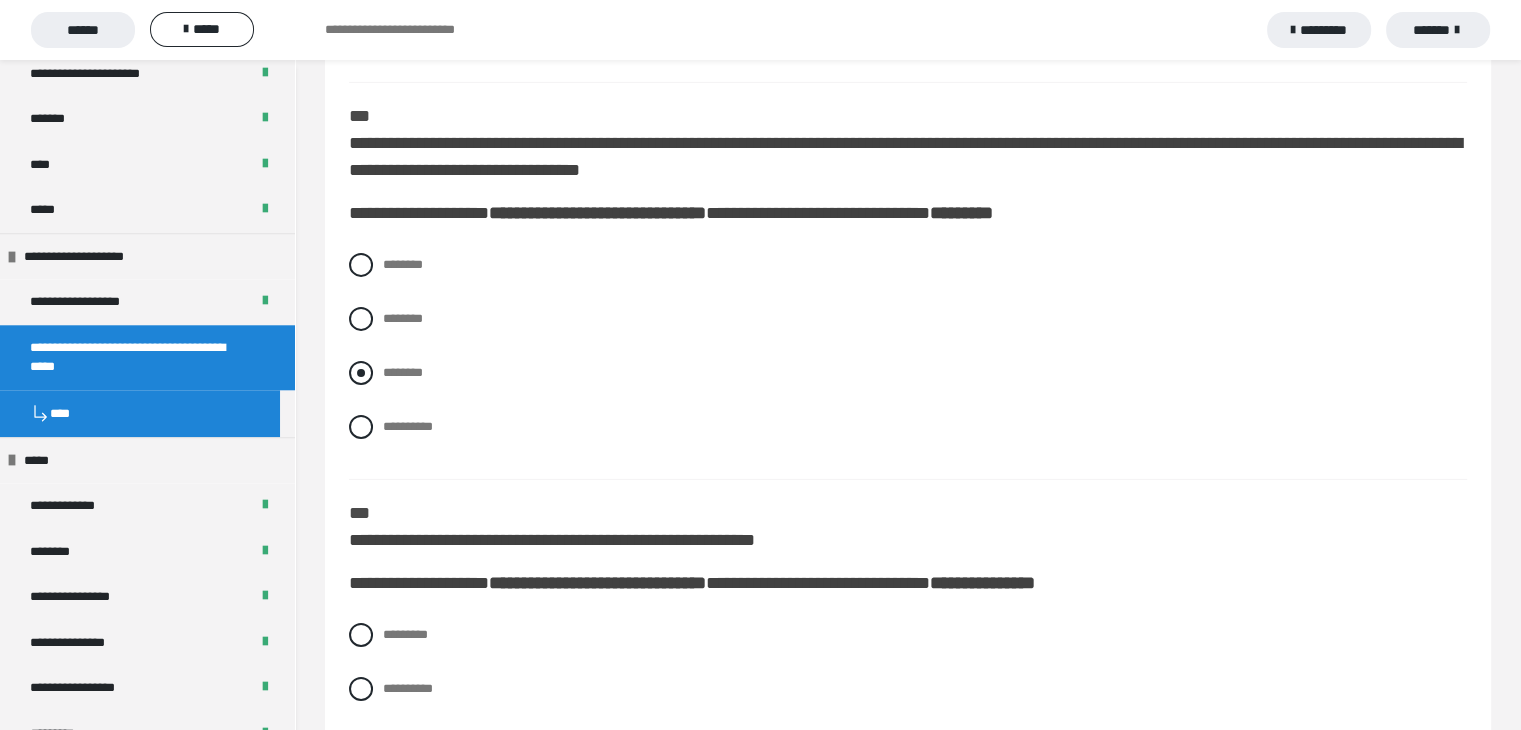 click on "********" at bounding box center (403, 372) 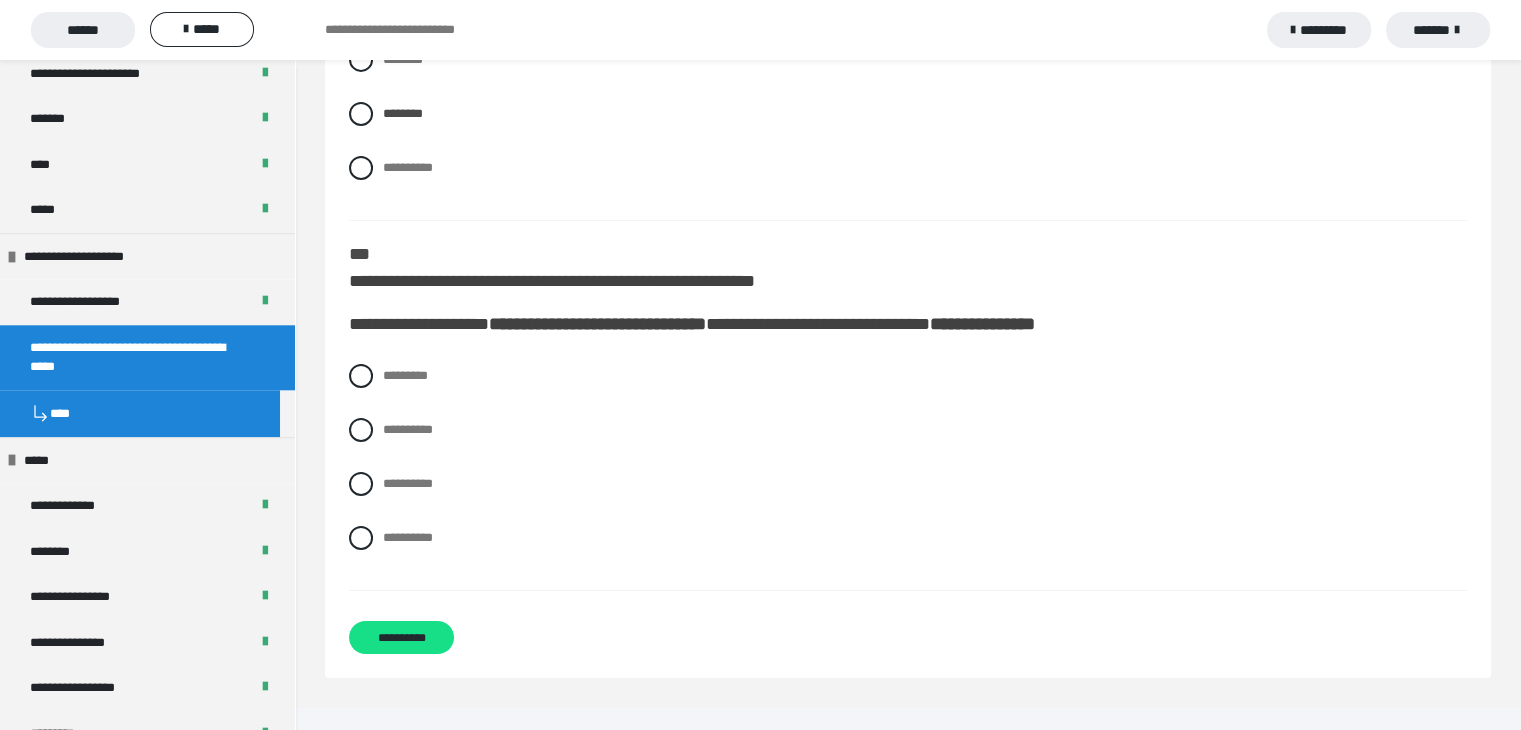 scroll, scrollTop: 6687, scrollLeft: 0, axis: vertical 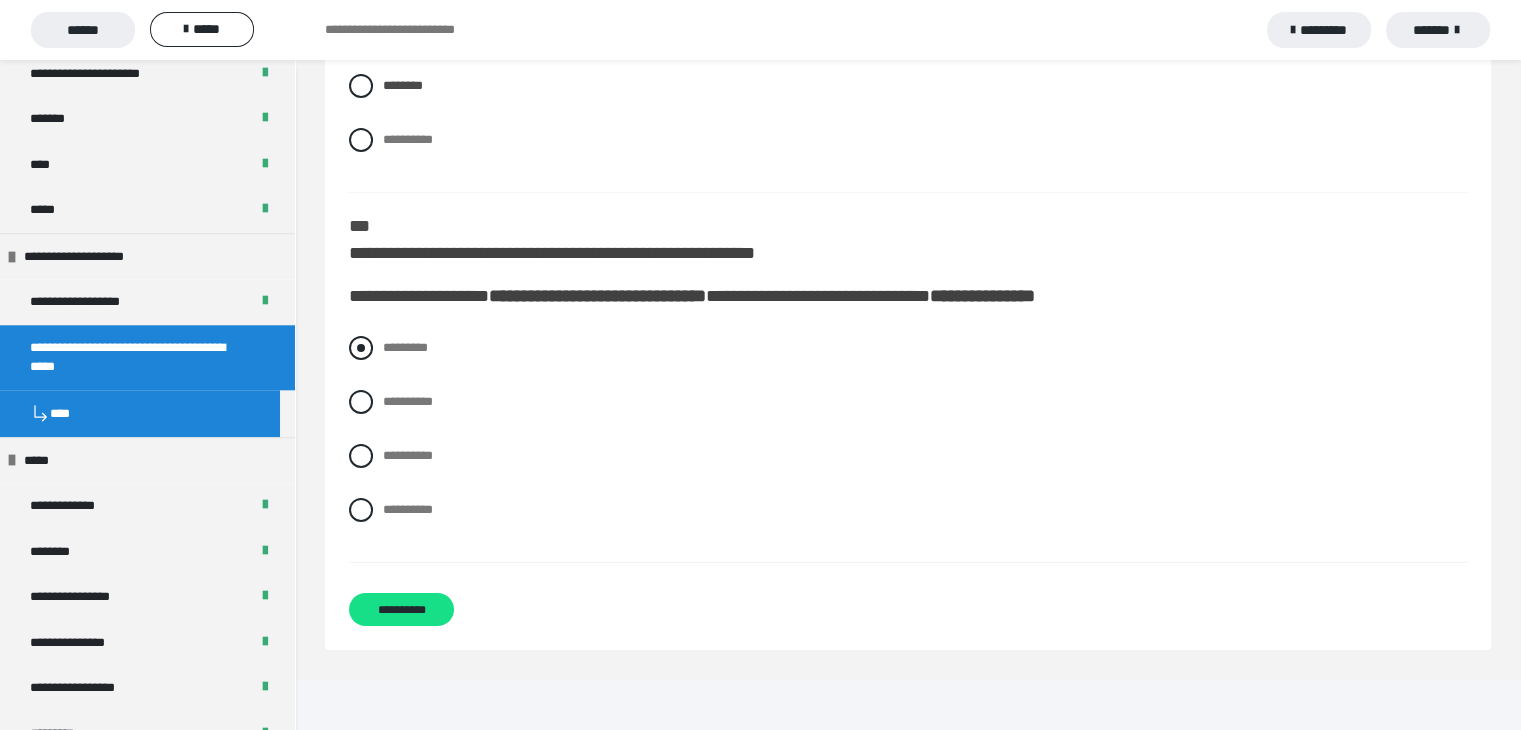 click on "*********" at bounding box center [405, 347] 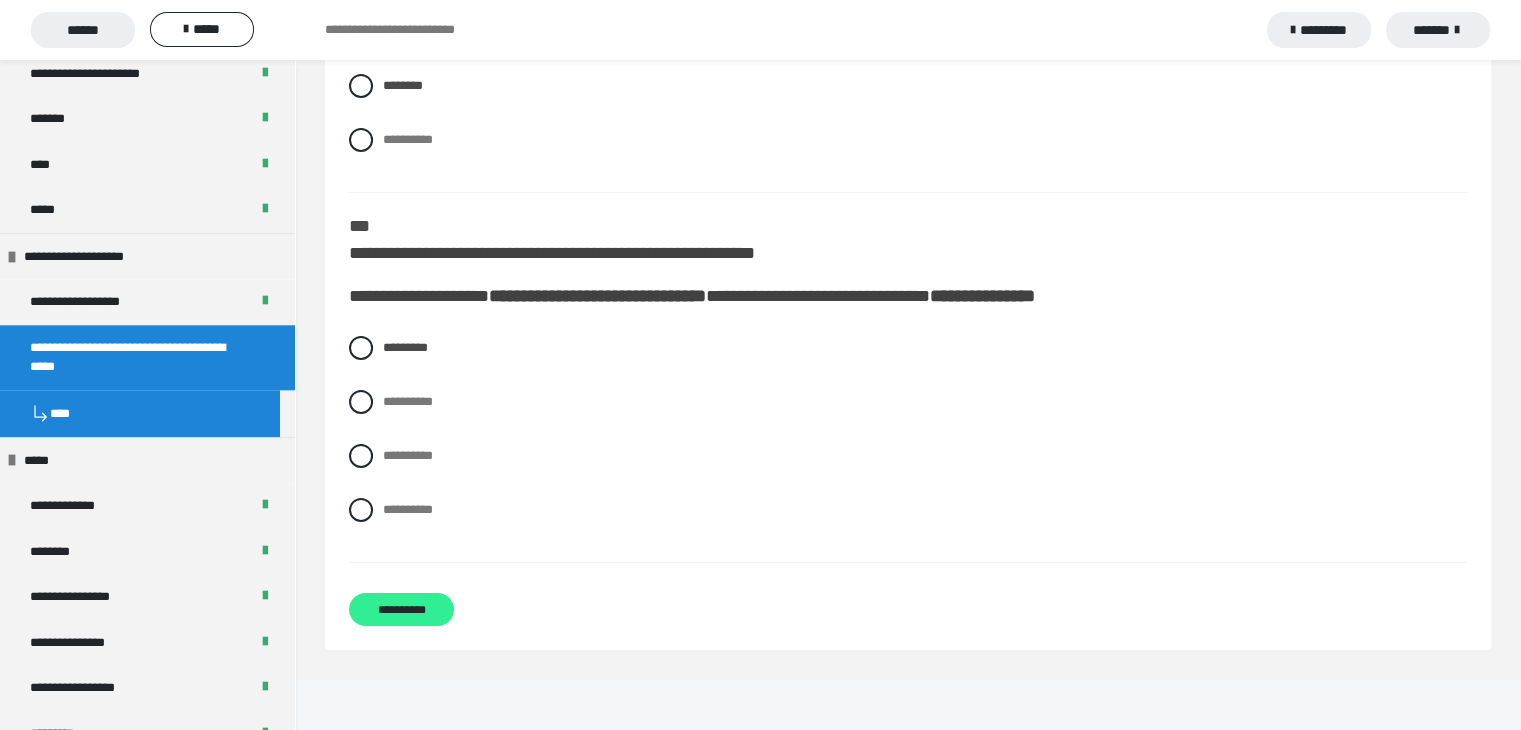 click on "**********" at bounding box center (401, 609) 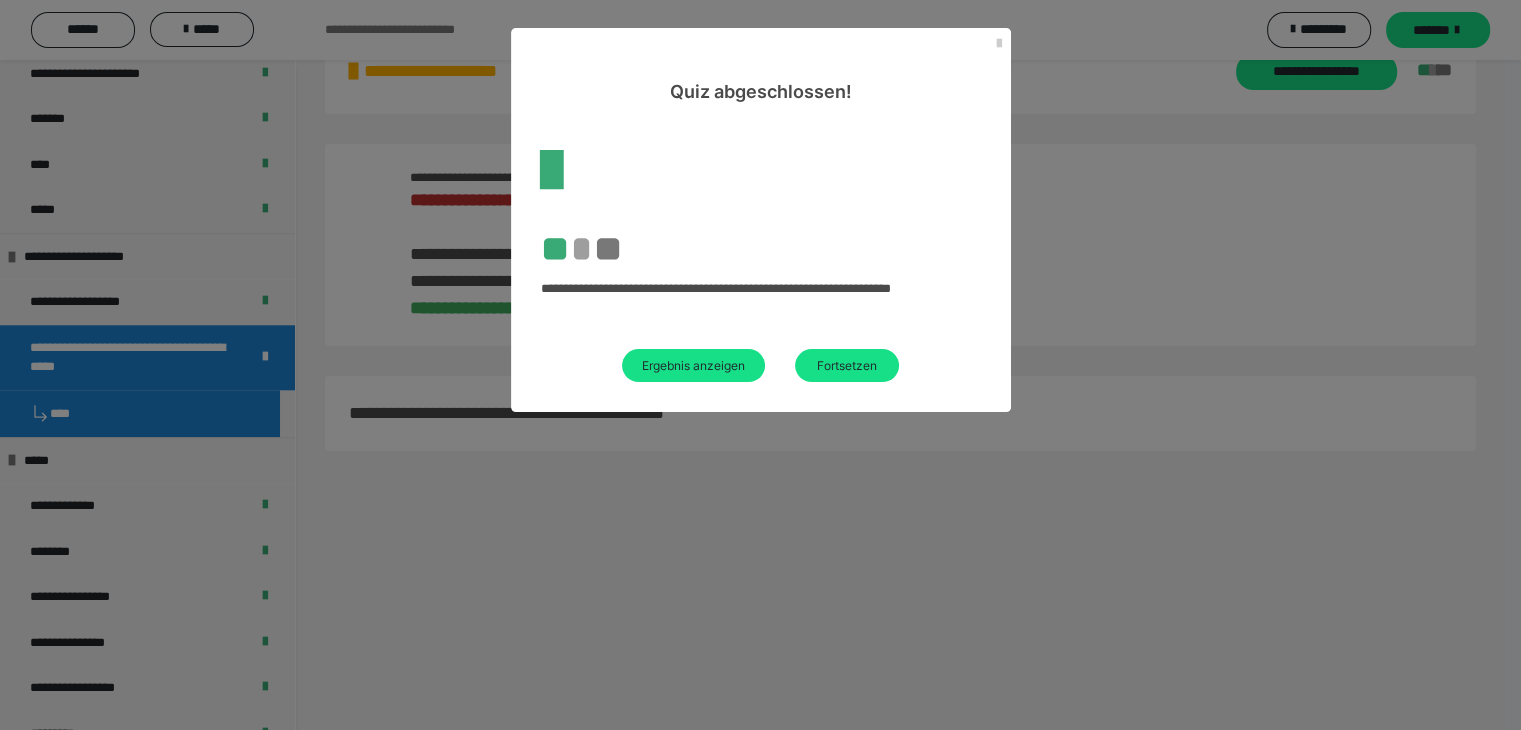 scroll, scrollTop: 469, scrollLeft: 0, axis: vertical 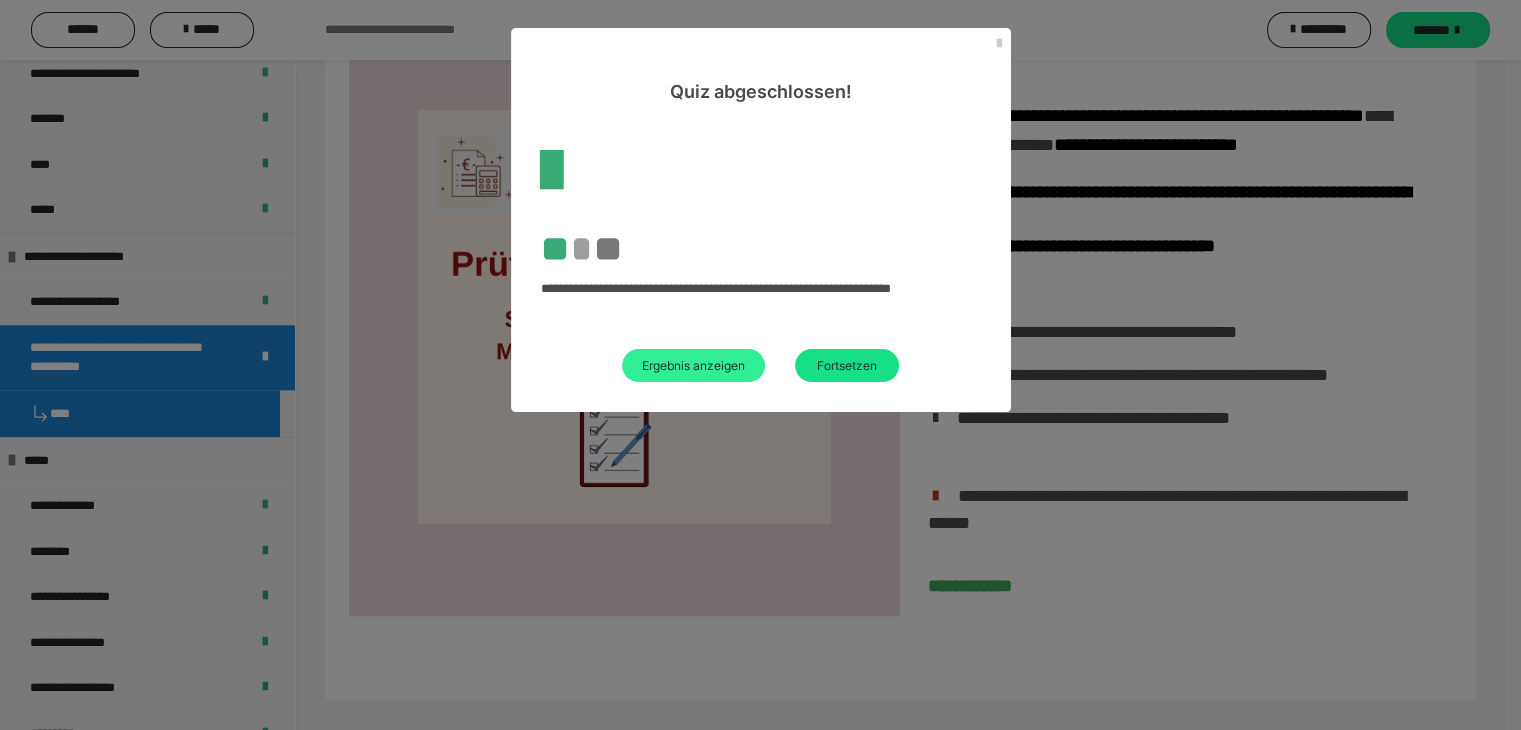 click on "Ergebnis anzeigen" at bounding box center [693, 365] 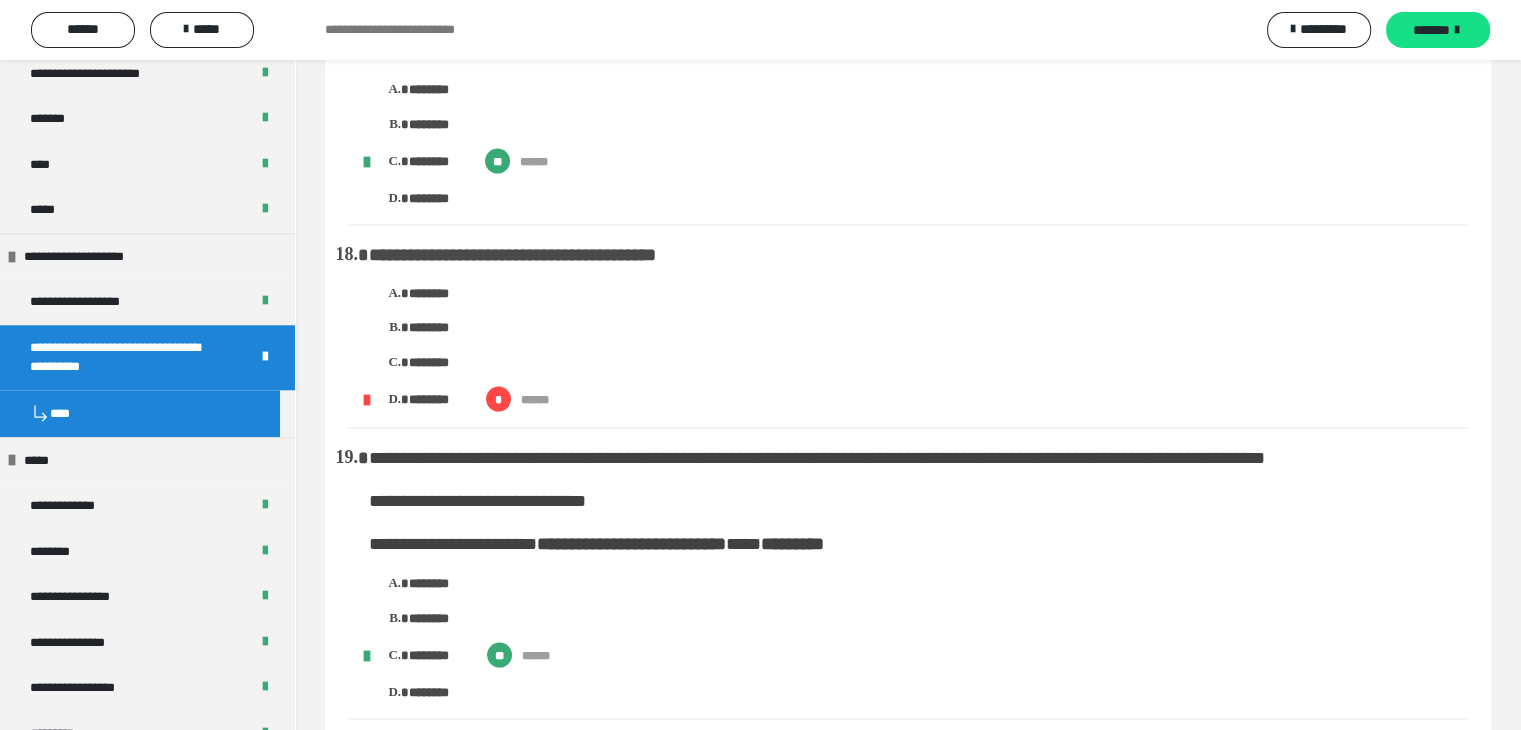 scroll, scrollTop: 3915, scrollLeft: 0, axis: vertical 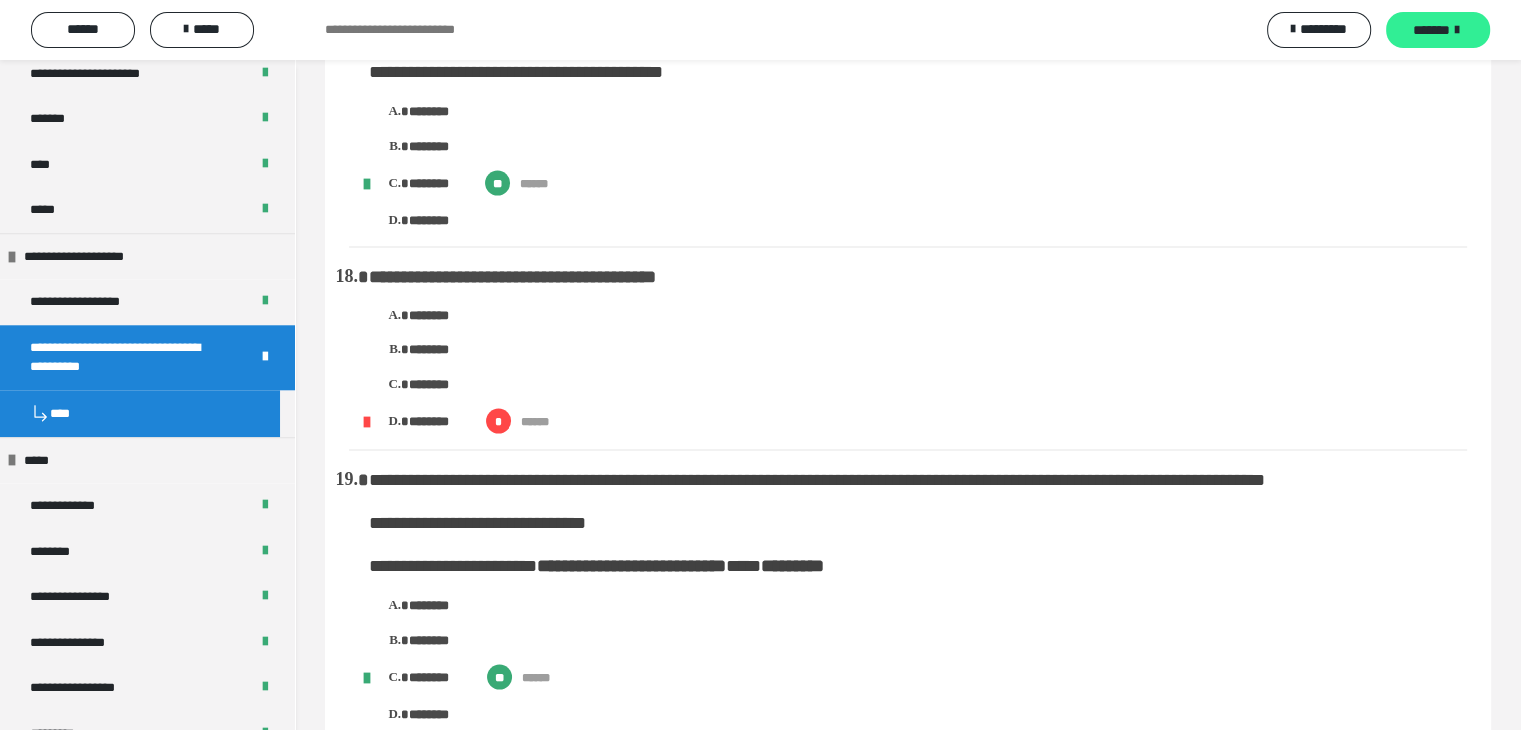 click on "*******" at bounding box center [1438, 30] 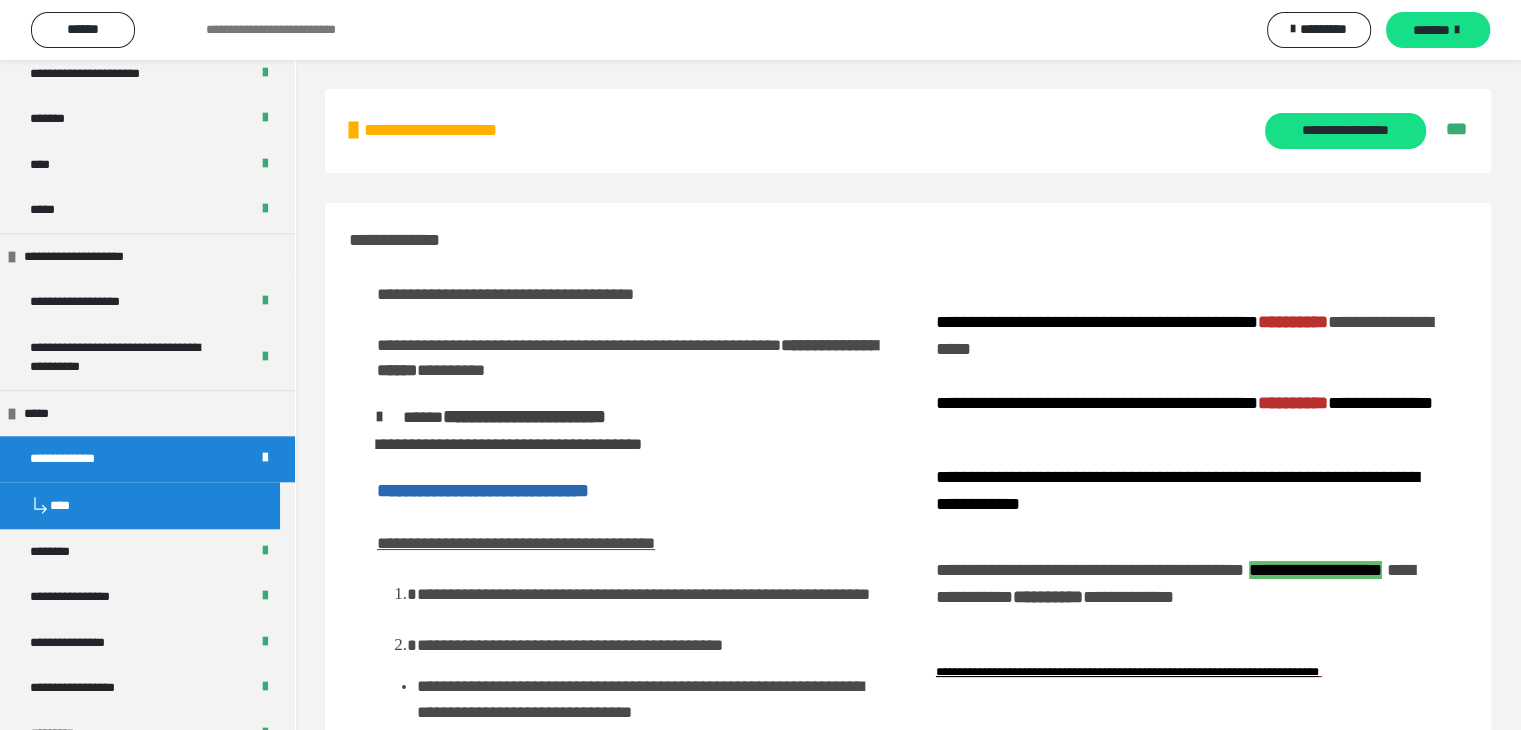scroll, scrollTop: 0, scrollLeft: 0, axis: both 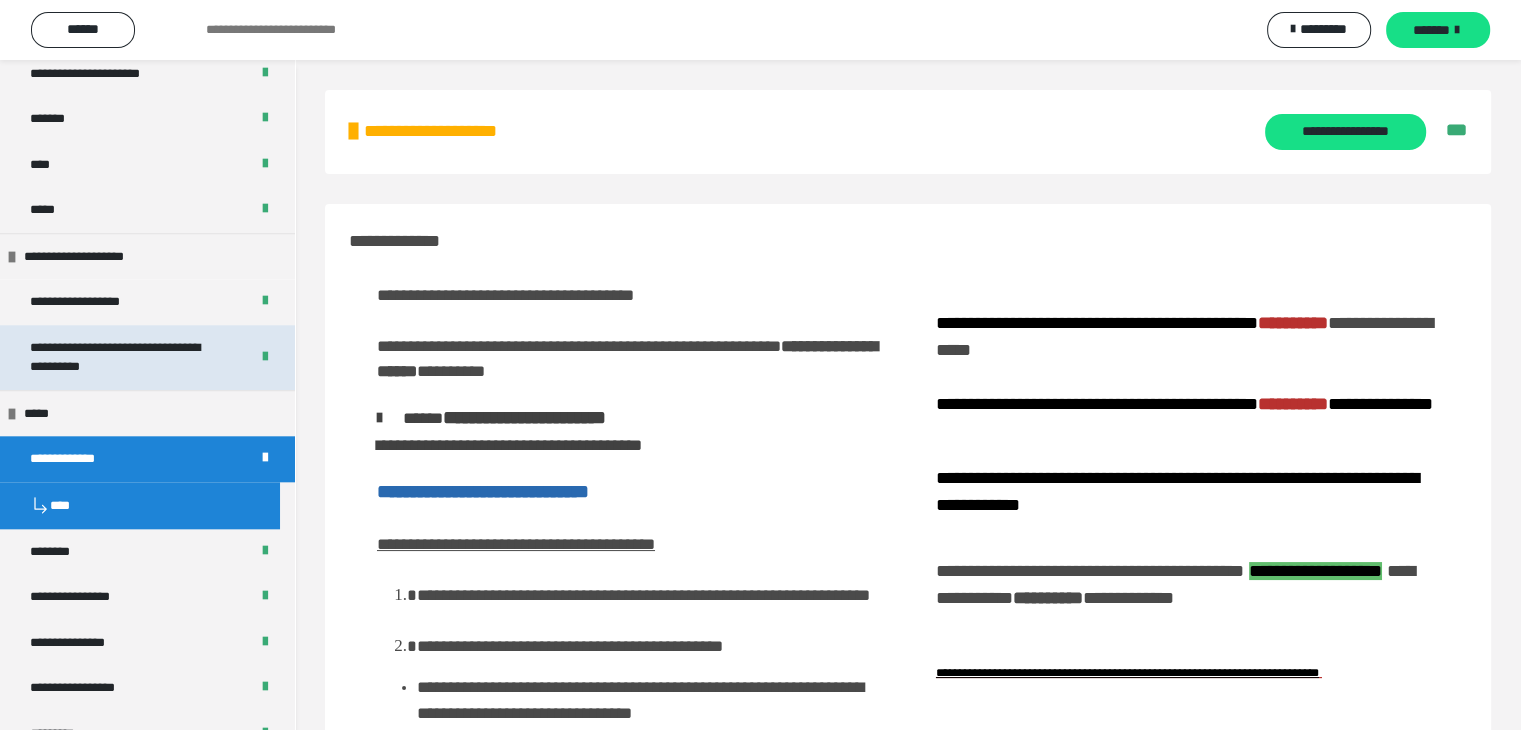 click on "**********" at bounding box center [124, 357] 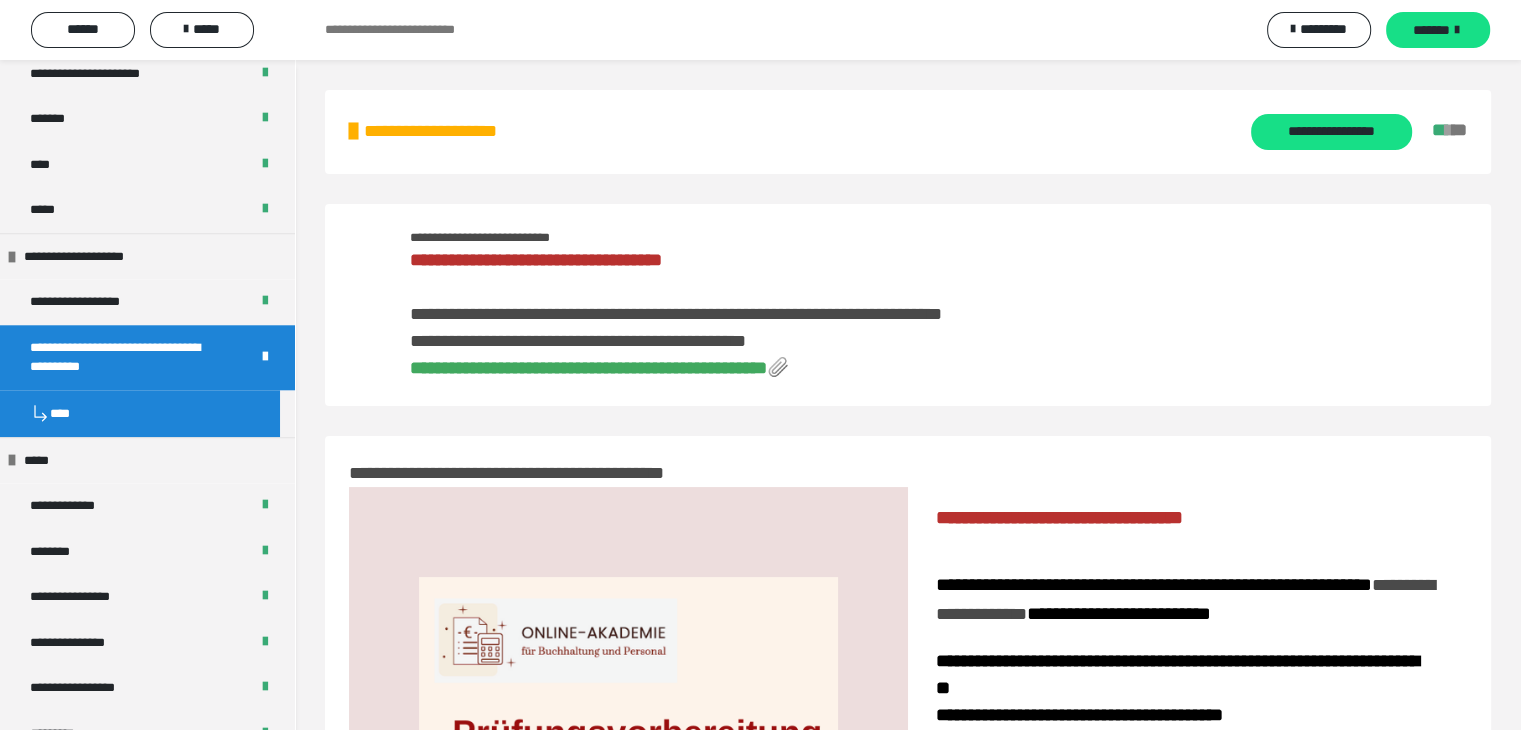 click on "**********" at bounding box center [588, 368] 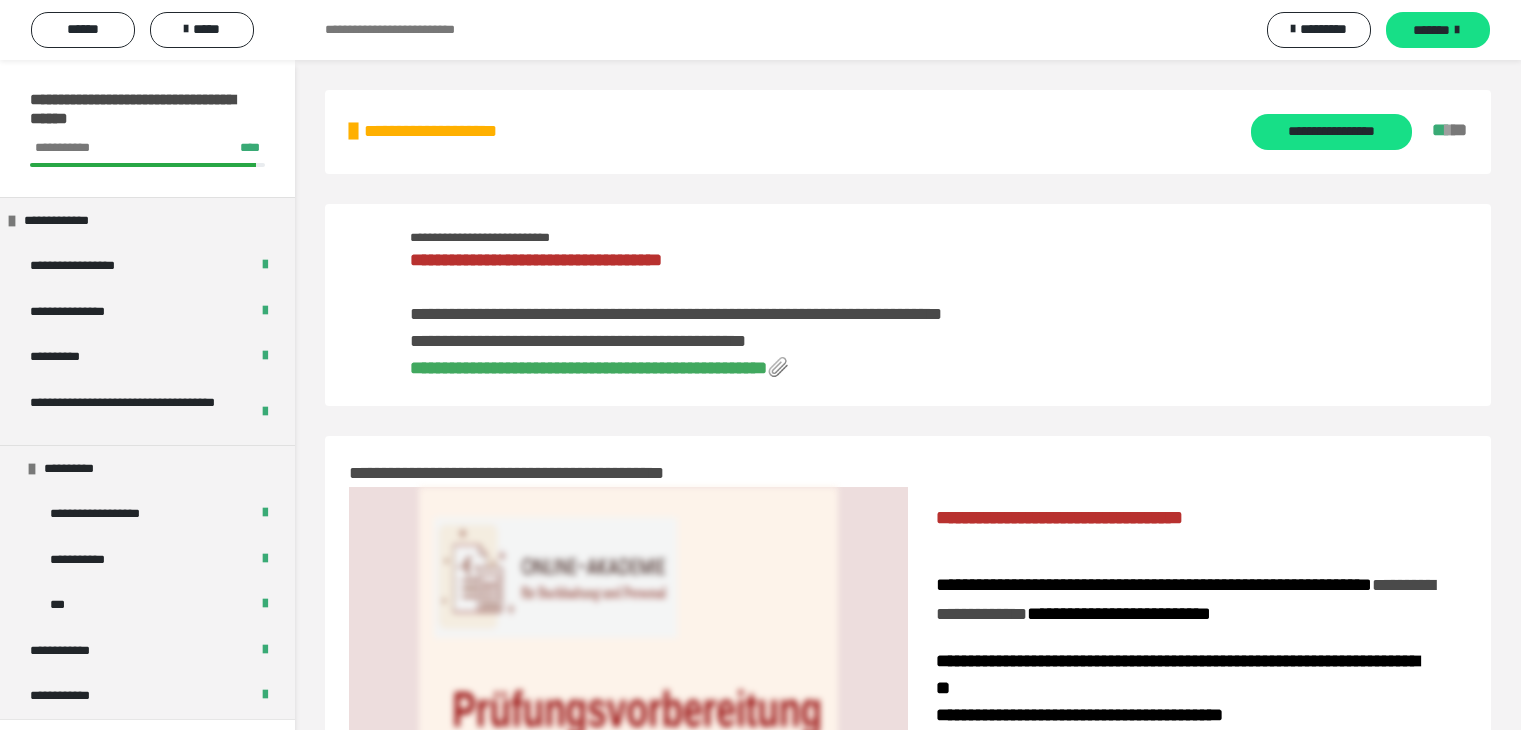 scroll, scrollTop: 0, scrollLeft: 0, axis: both 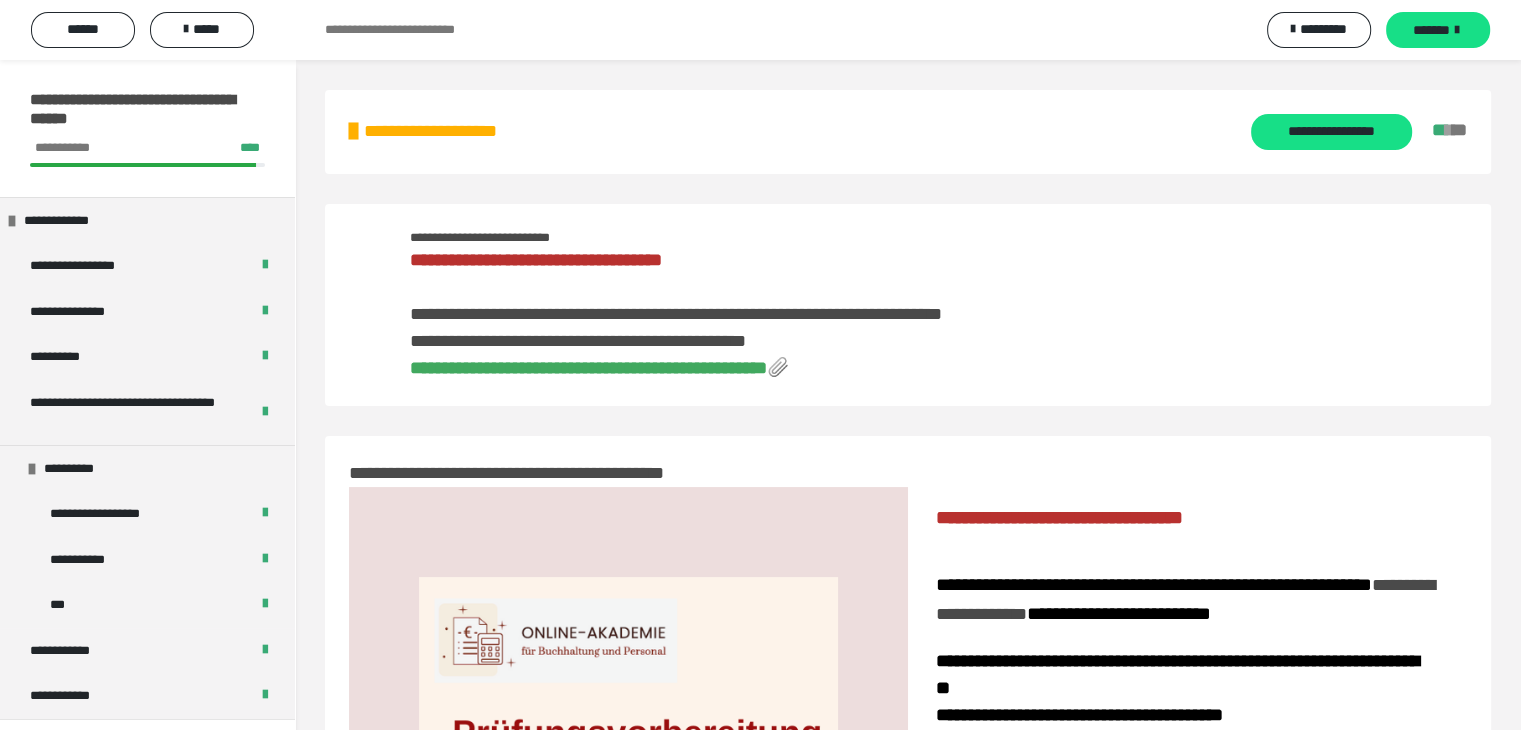 click on "**********" at bounding box center (588, 368) 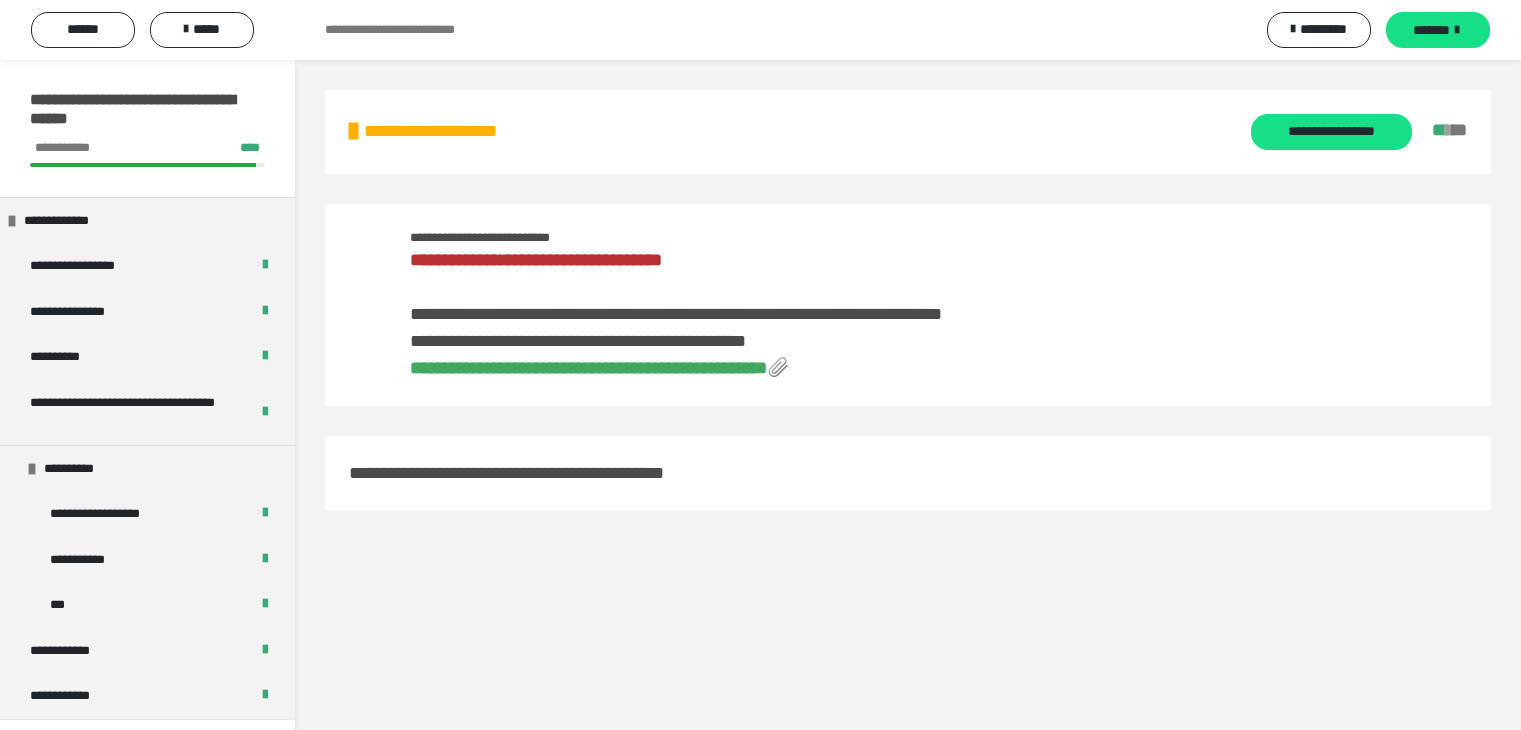 scroll, scrollTop: 0, scrollLeft: 0, axis: both 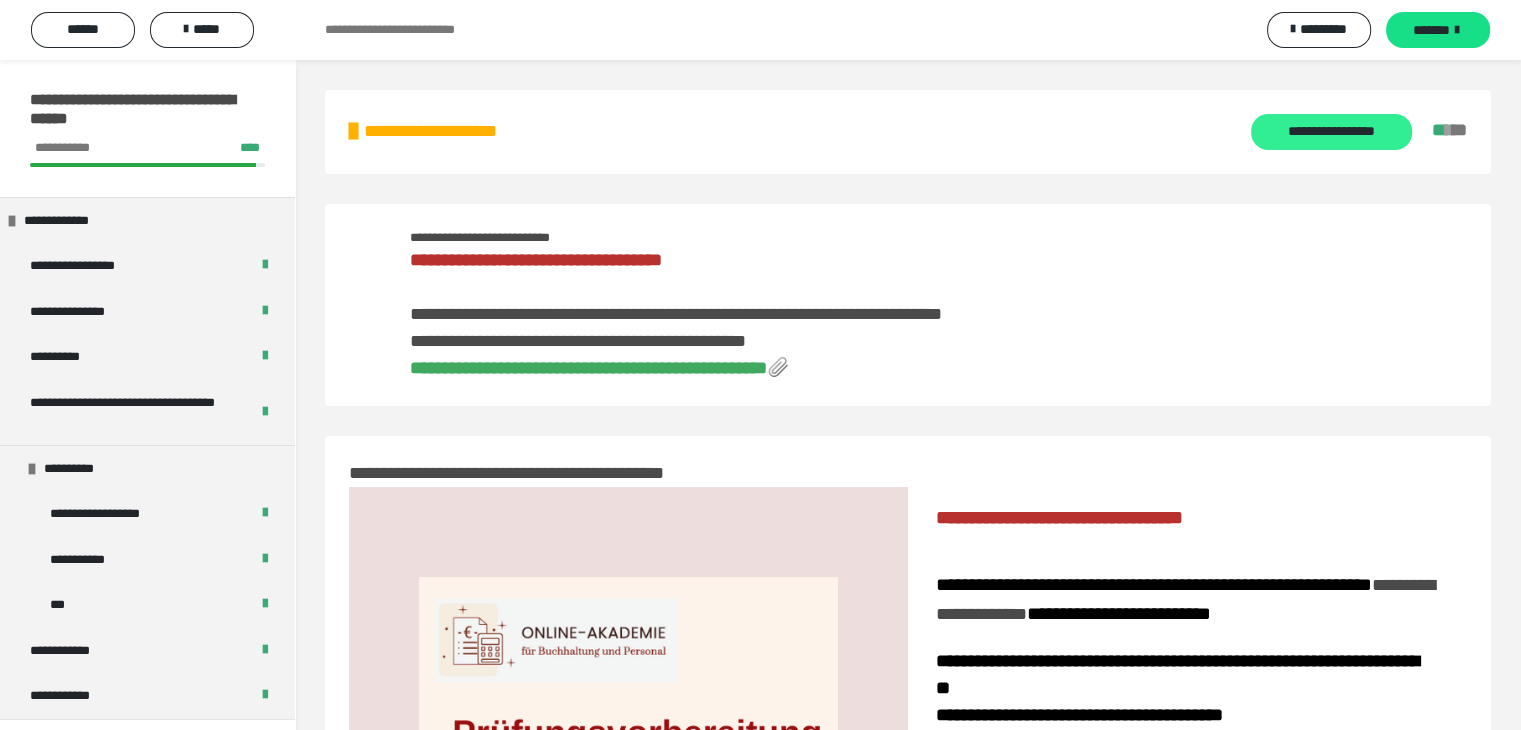 click on "**********" at bounding box center (1331, 132) 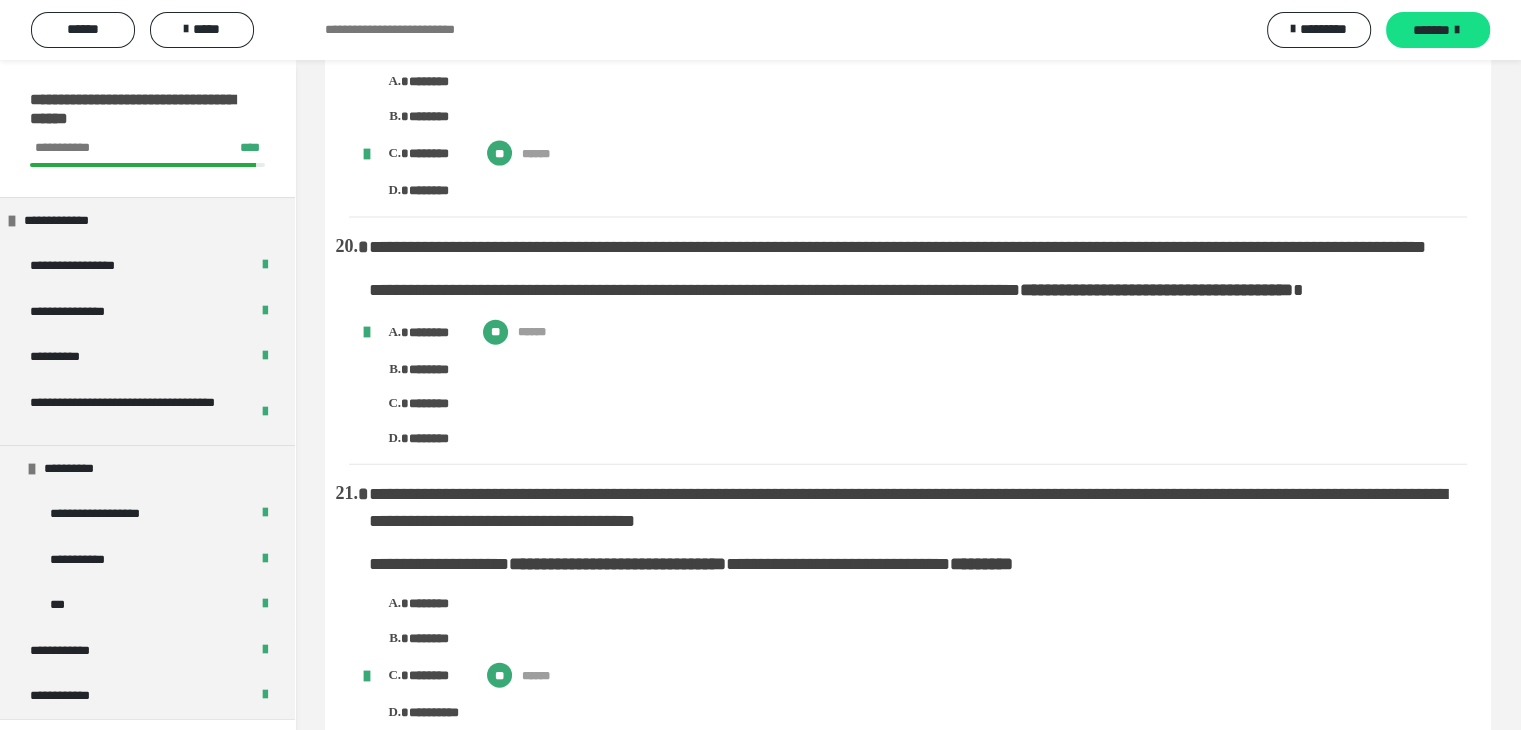 scroll, scrollTop: 4400, scrollLeft: 0, axis: vertical 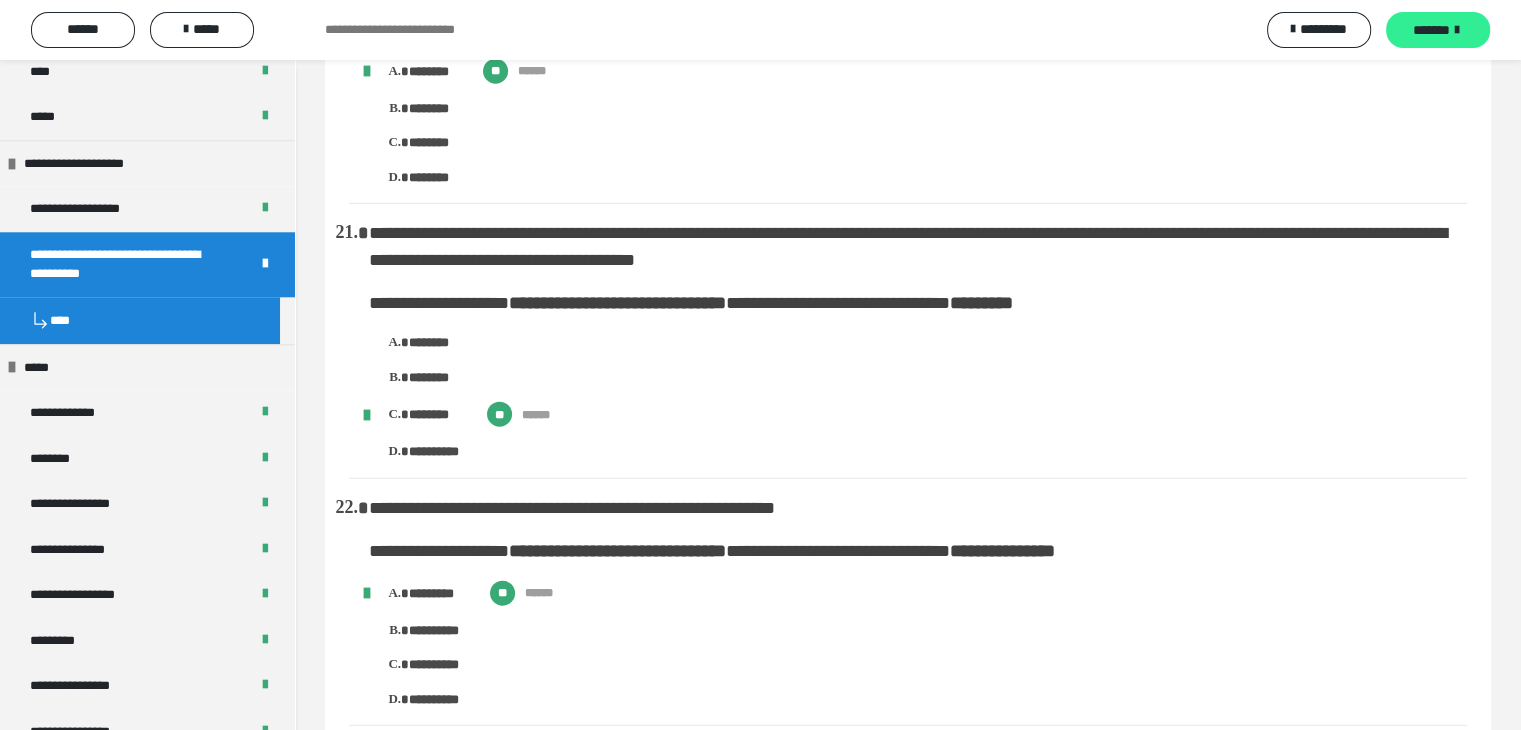 click on "*******" at bounding box center [1438, 30] 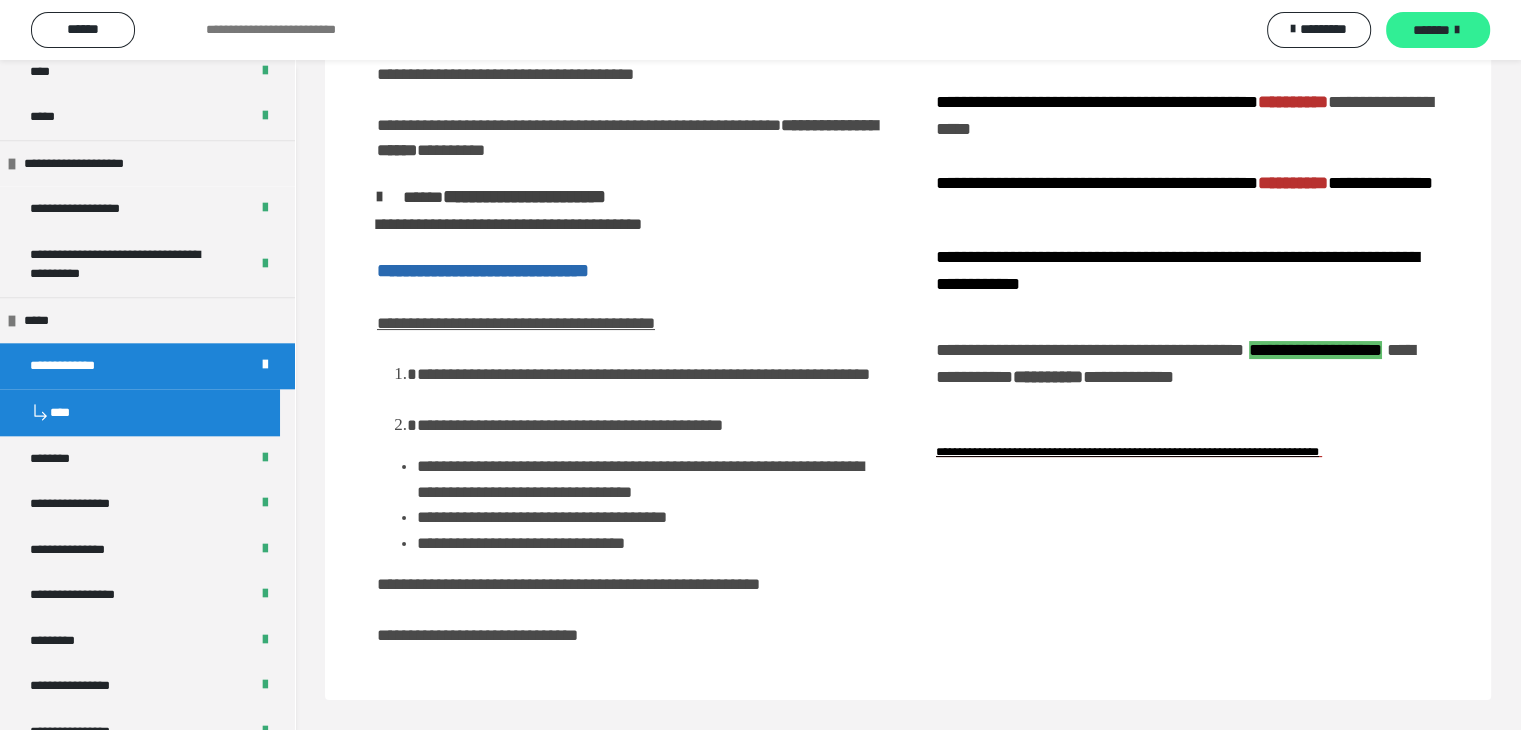 scroll, scrollTop: 222, scrollLeft: 0, axis: vertical 